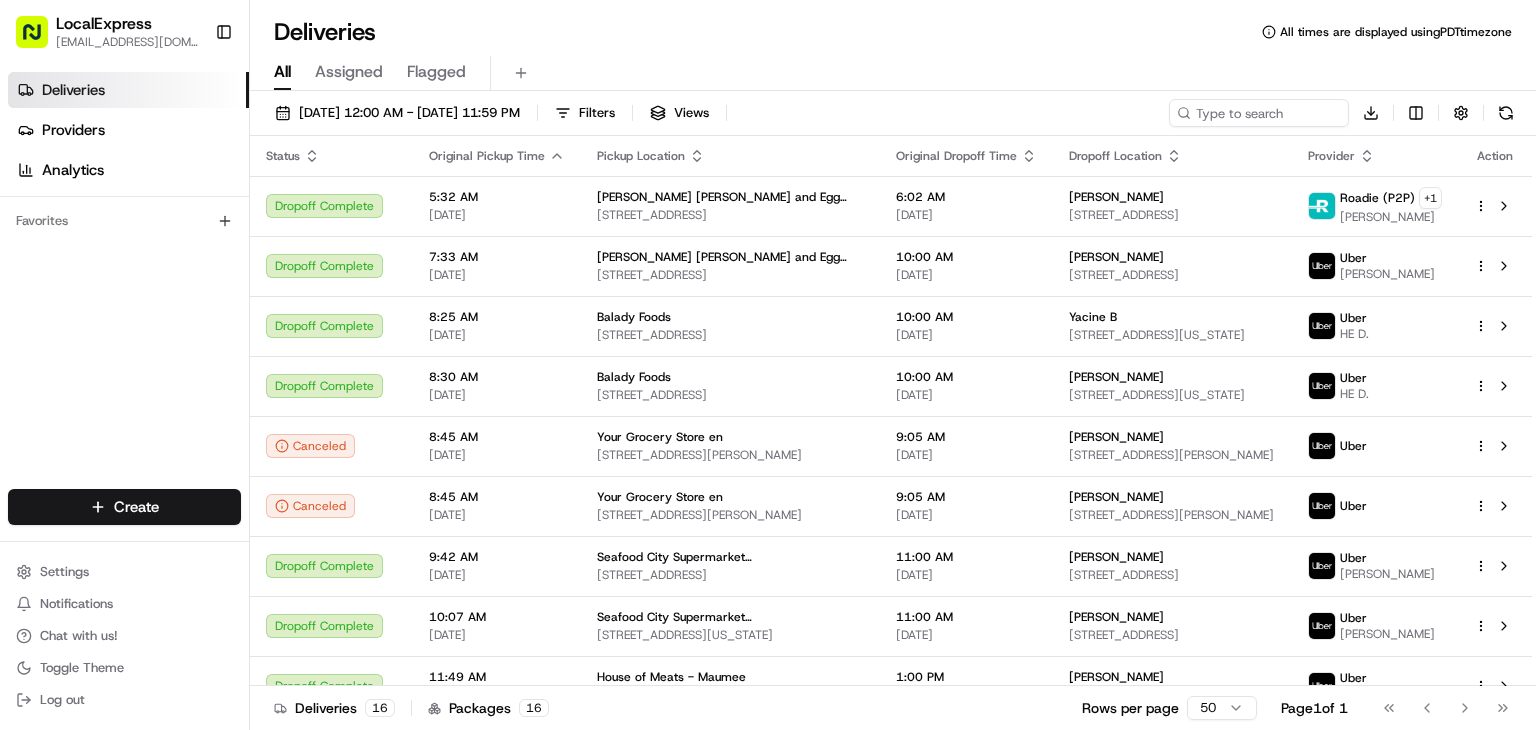 scroll, scrollTop: 0, scrollLeft: 0, axis: both 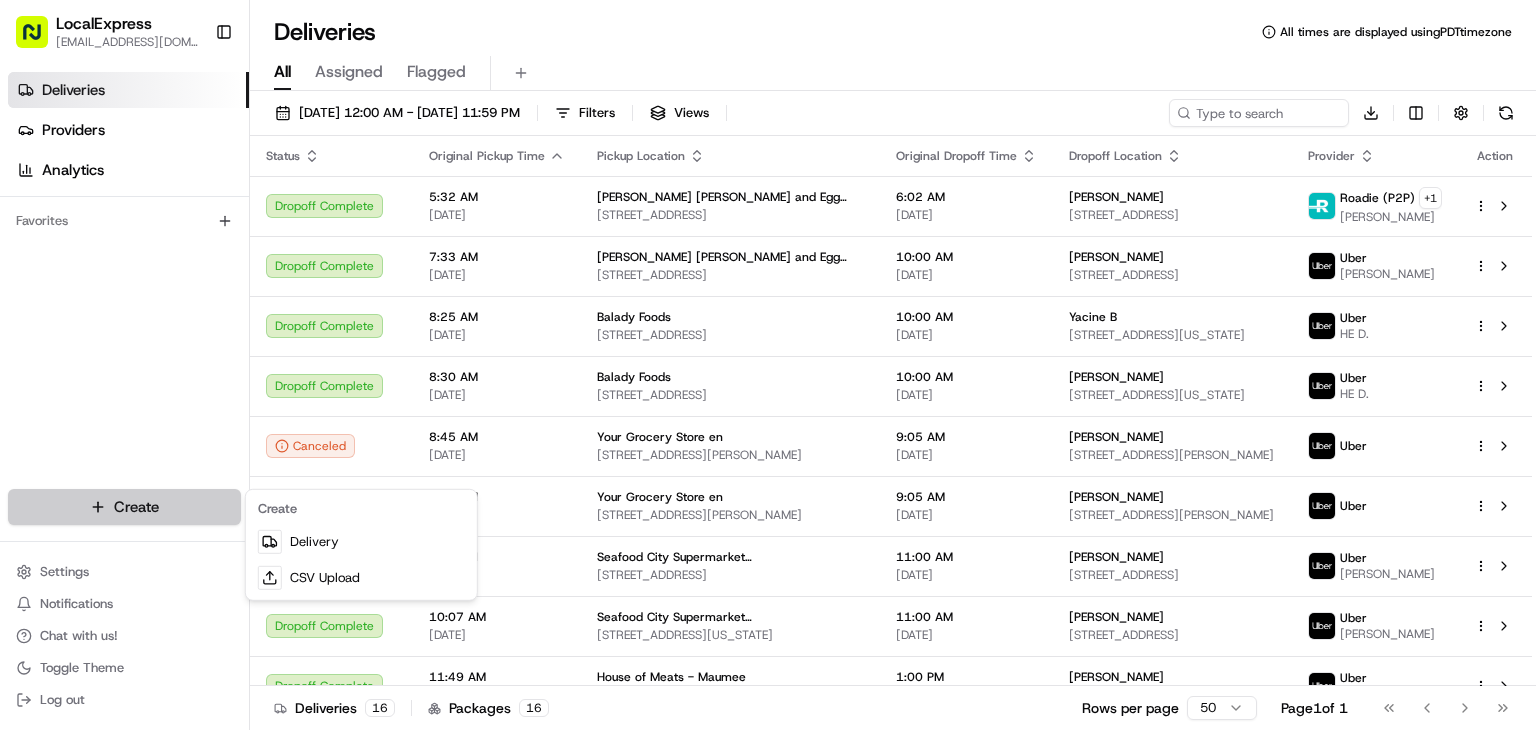 click on "LocalExpress [EMAIL_ADDRESS][DOMAIN_NAME] Toggle Sidebar Deliveries Providers Analytics Favorites Main Menu Members & Organization Organization Users Roles Preferences Customization Tracking Orchestration Automations Dispatch Strategy Locations Pickup Locations Dropoff Locations Billing Billing Refund Requests Integrations Notification Triggers Webhooks API Keys Request Logs Create Settings Notifications Chat with us! Toggle Theme Log out Deliveries All times are displayed using  PDT  timezone All Assigned Flagged [DATE] 12:00 AM - [DATE] 11:59 PM Filters Views Download Status Original Pickup Time Pickup Location Original Dropoff Time Dropoff Location Provider Action Dropoff Complete 5:32 AM [DATE] [PERSON_NAME] Ravioli and Egg Noodles [STREET_ADDRESS] 6:02 AM [DATE] [PERSON_NAME] [STREET_ADDRESS][GEOGRAPHIC_DATA][PERSON_NAME] (P2P) + 1 [PERSON_NAME] Dropoff Complete 7:33 AM [DATE] [PERSON_NAME] Ravioli and Egg Noodles [STREET_ADDRESS] 10:00 AM [DATE]" at bounding box center [768, 365] 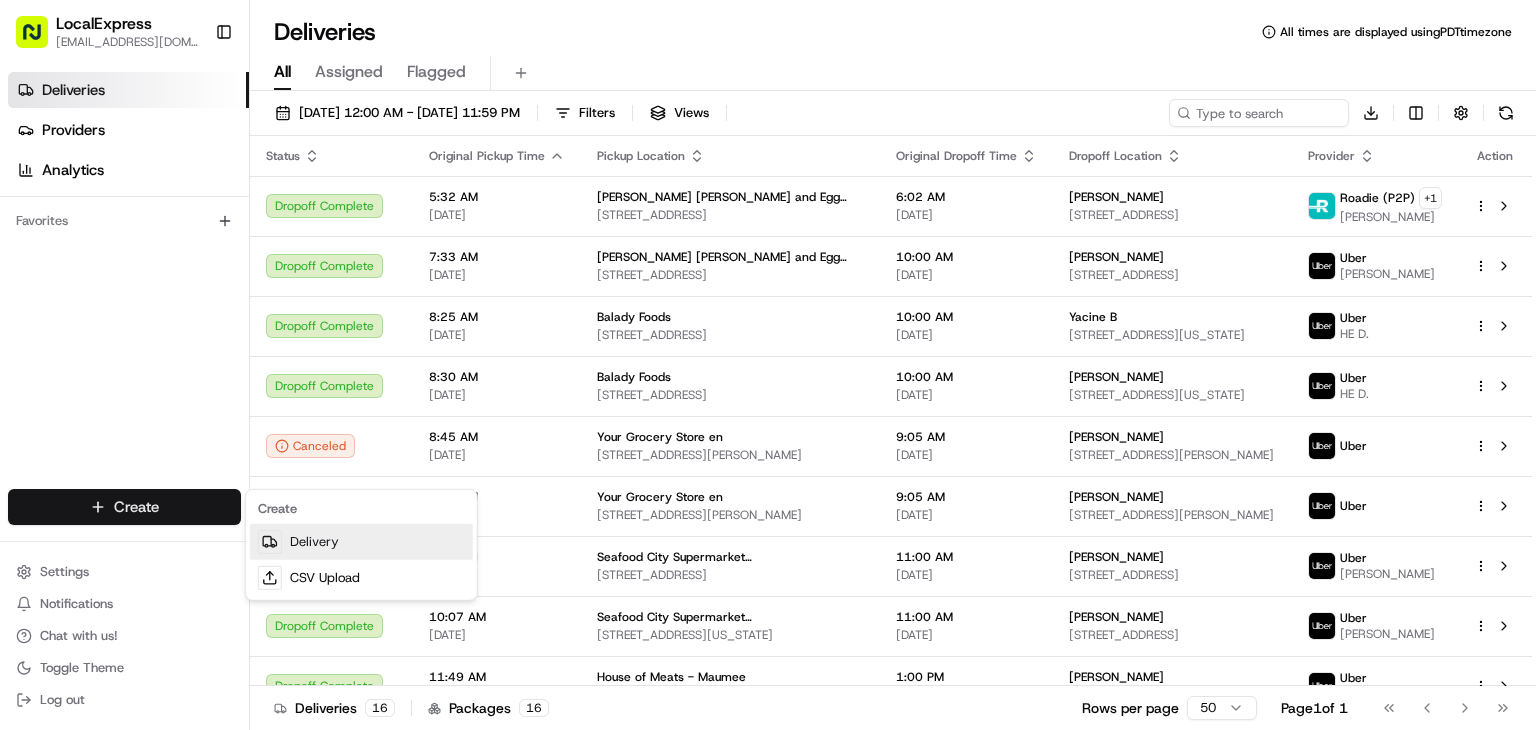 click on "Delivery" at bounding box center (361, 542) 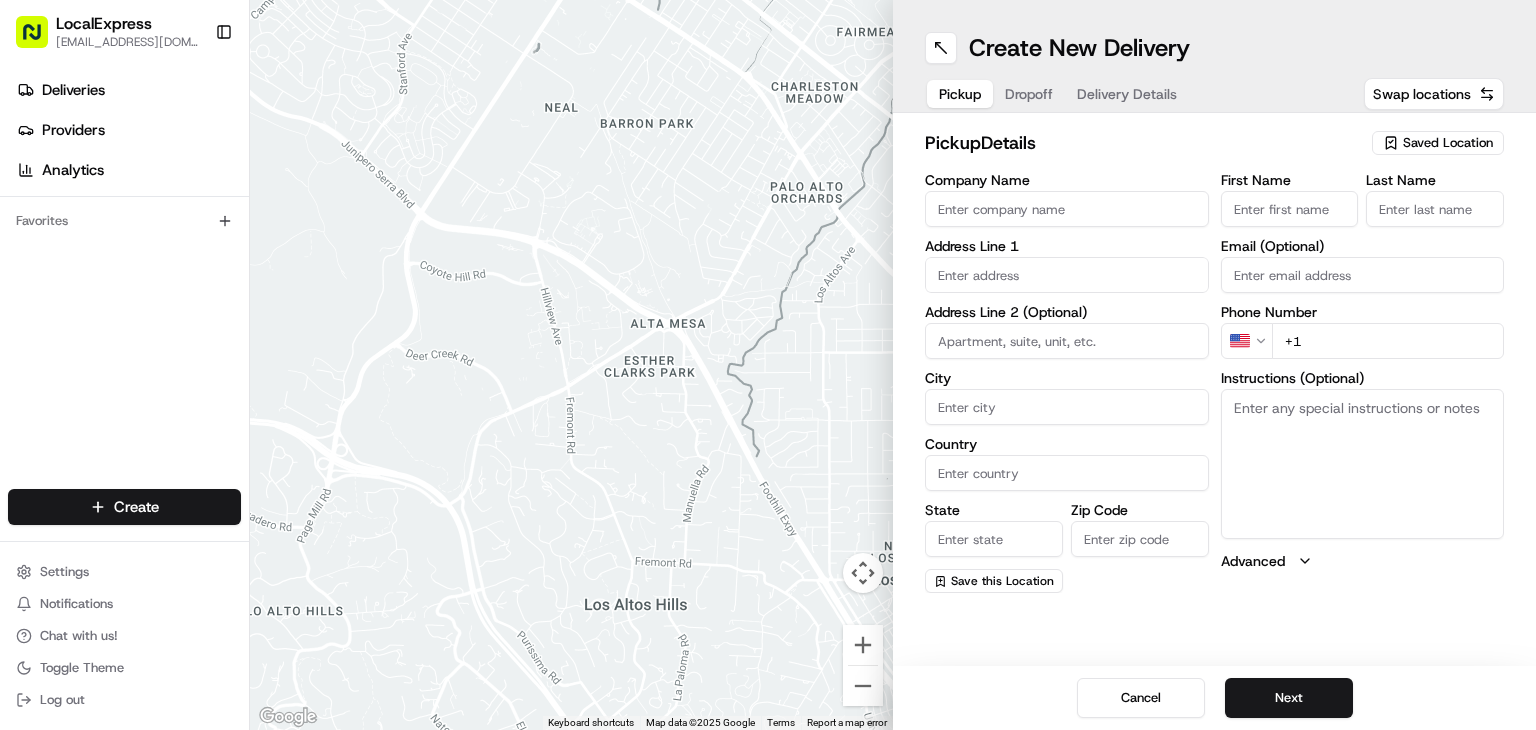 click on "Saved Location" at bounding box center (1448, 143) 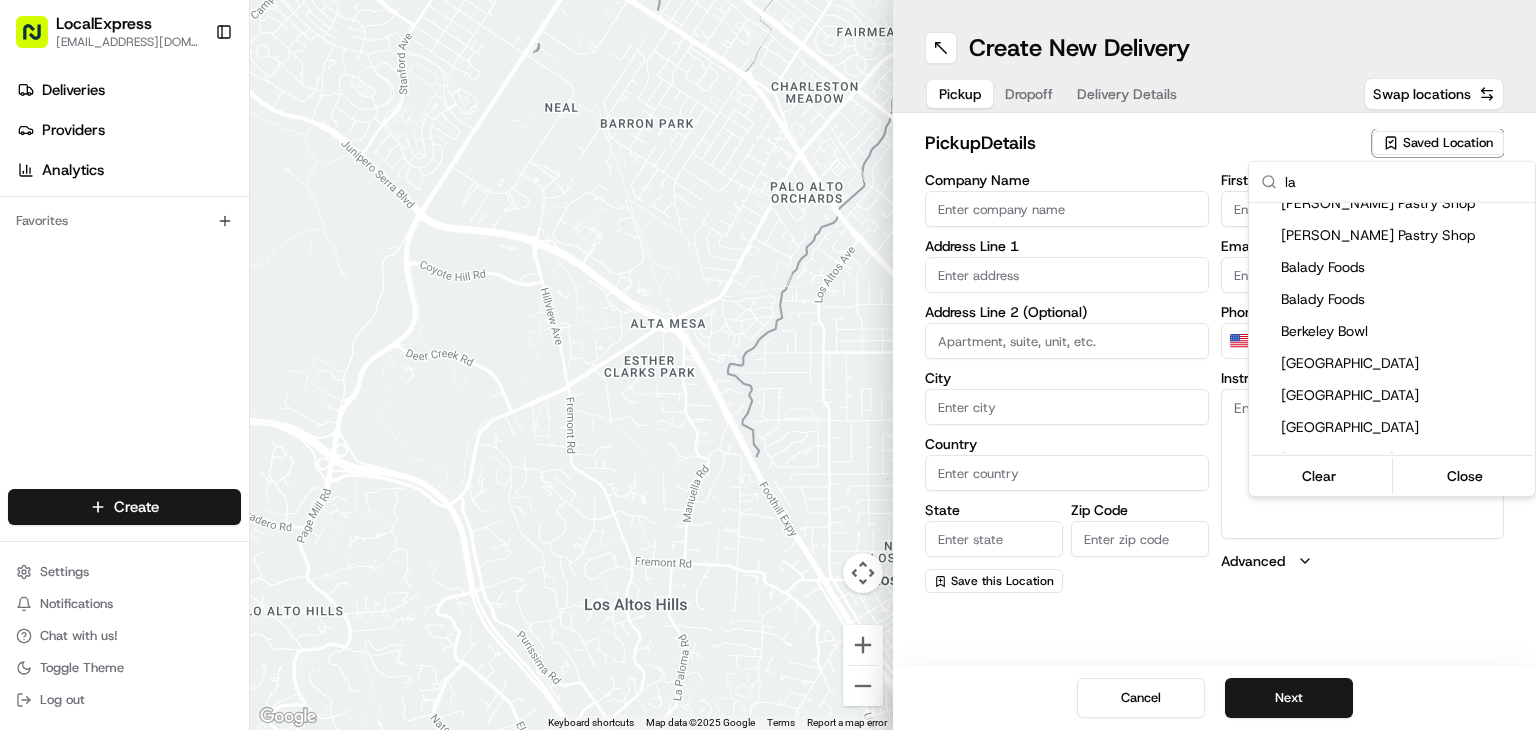 scroll, scrollTop: 0, scrollLeft: 0, axis: both 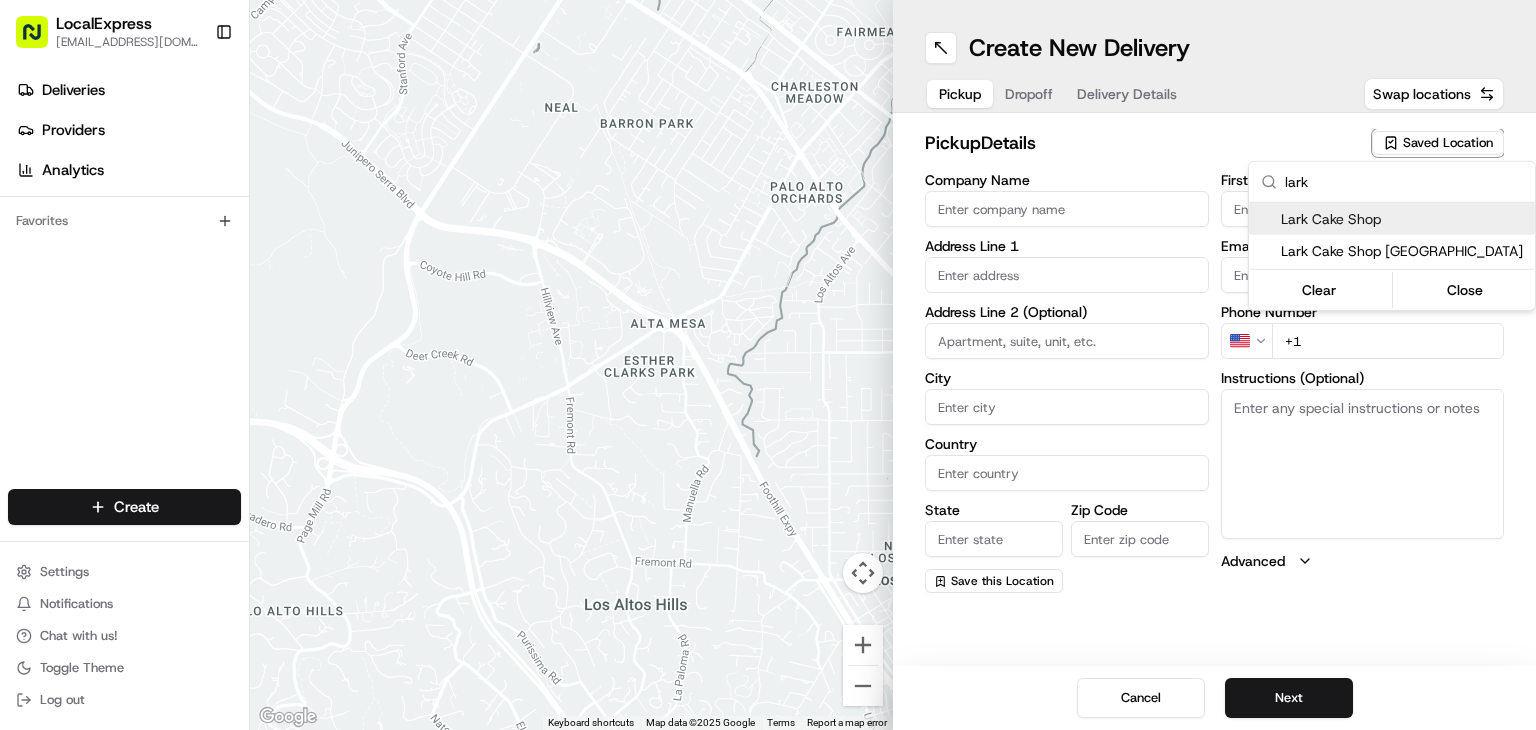 type on "lark" 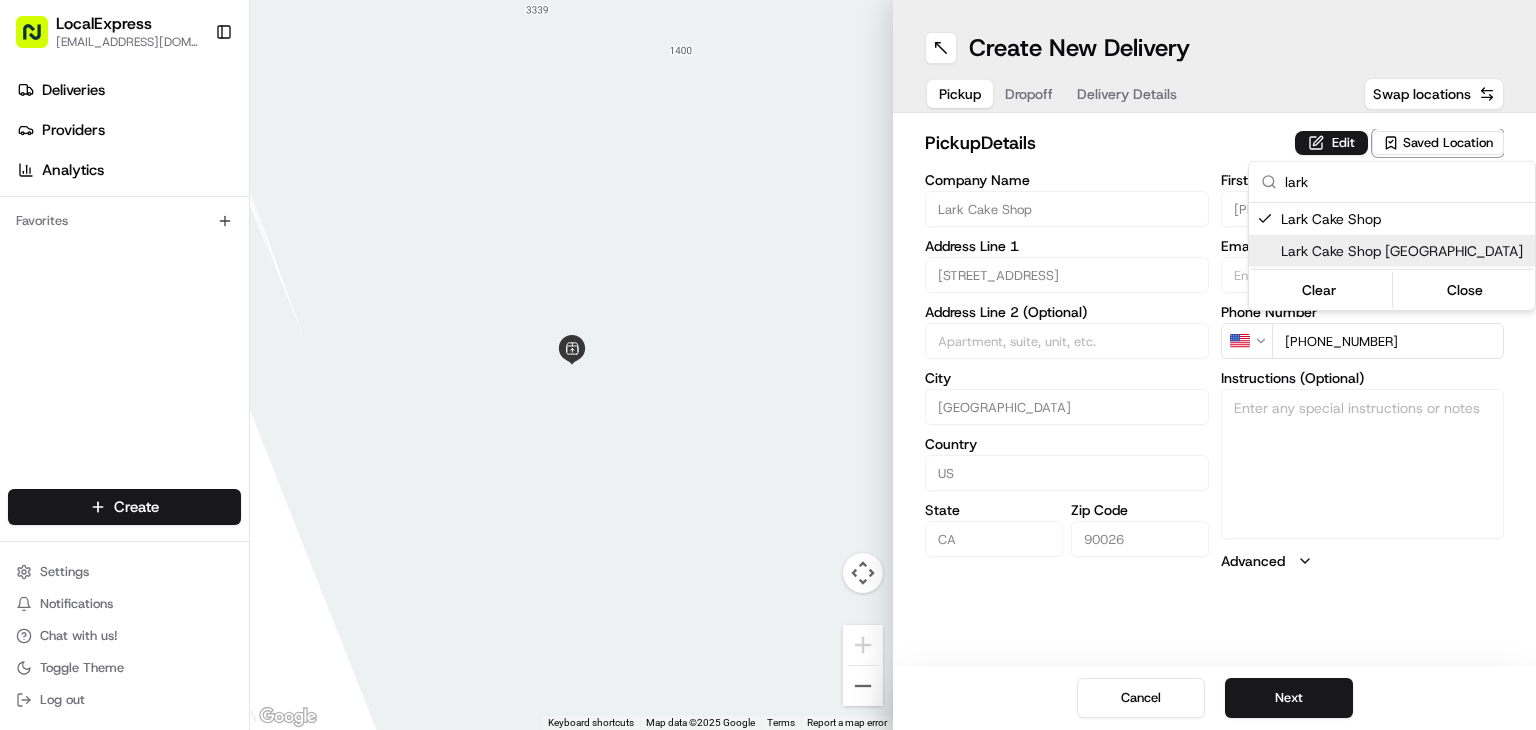 click on "LocalExpress [EMAIL_ADDRESS][DOMAIN_NAME] Toggle Sidebar Deliveries Providers Analytics Favorites Main Menu Members & Organization Organization Users Roles Preferences Customization Tracking Orchestration Automations Dispatch Strategy Locations Pickup Locations Dropoff Locations Billing Billing Refund Requests Integrations Notification Triggers Webhooks API Keys Request Logs Create Settings Notifications Chat with us! Toggle Theme Log out ← Move left → Move right ↑ Move up ↓ Move down + Zoom in - Zoom out Home Jump left by 75% End Jump right by 75% Page Up Jump up by 75% Page Down Jump down by 75% Keyboard shortcuts Map Data Map data ©2025 Google Map data ©2025 Google 2 m  Click to toggle between metric and imperial units Terms Report a map error Create New Delivery Pickup Dropoff Delivery Details Swap locations pickup  Details  Edit Saved Location Company Name Lark Cake Shop Address Line 1 [STREET_ADDRESS] Address Line 2 (Optional) [GEOGRAPHIC_DATA] Country [GEOGRAPHIC_DATA] State [US_STATE] Zip Code 90026 US" at bounding box center [768, 365] 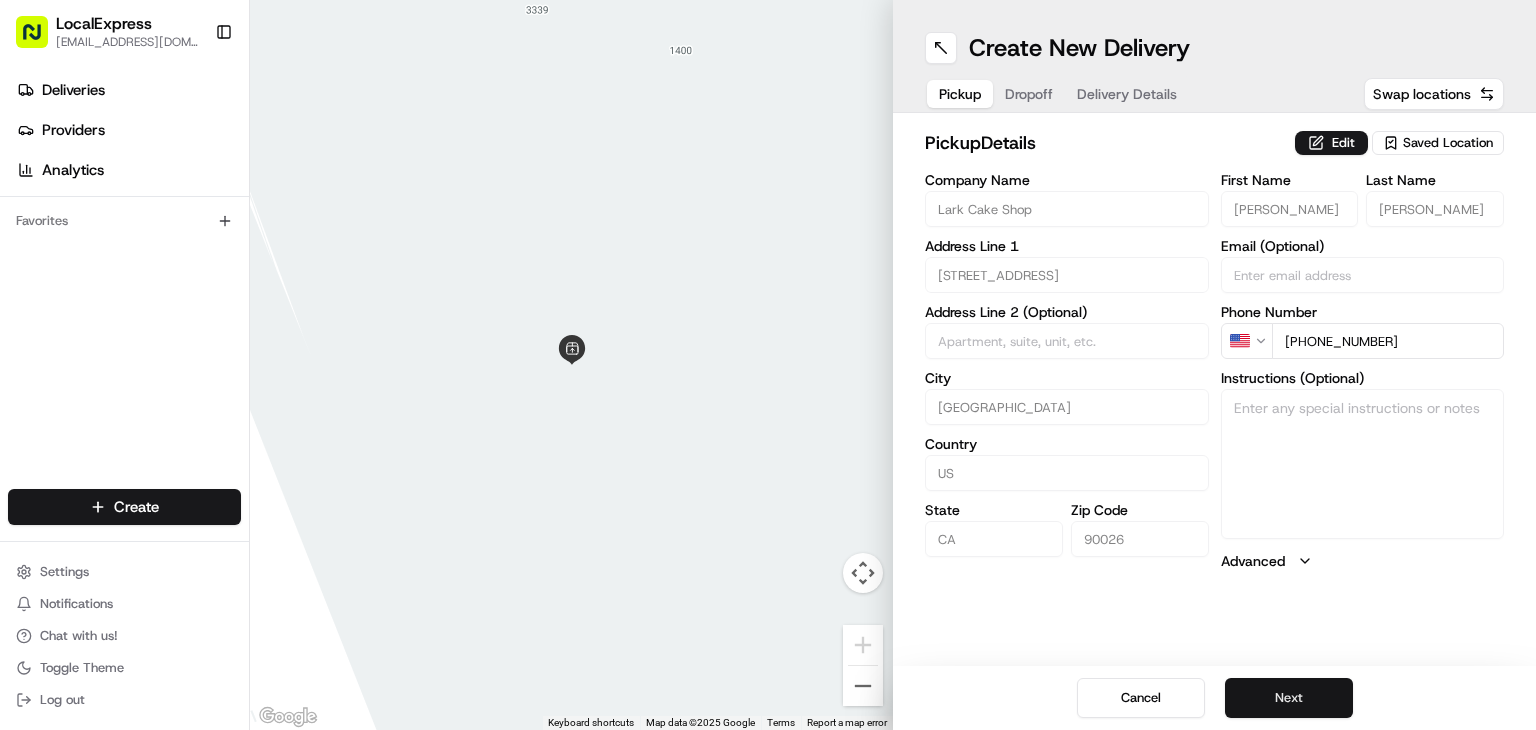 click on "Next" at bounding box center [1289, 698] 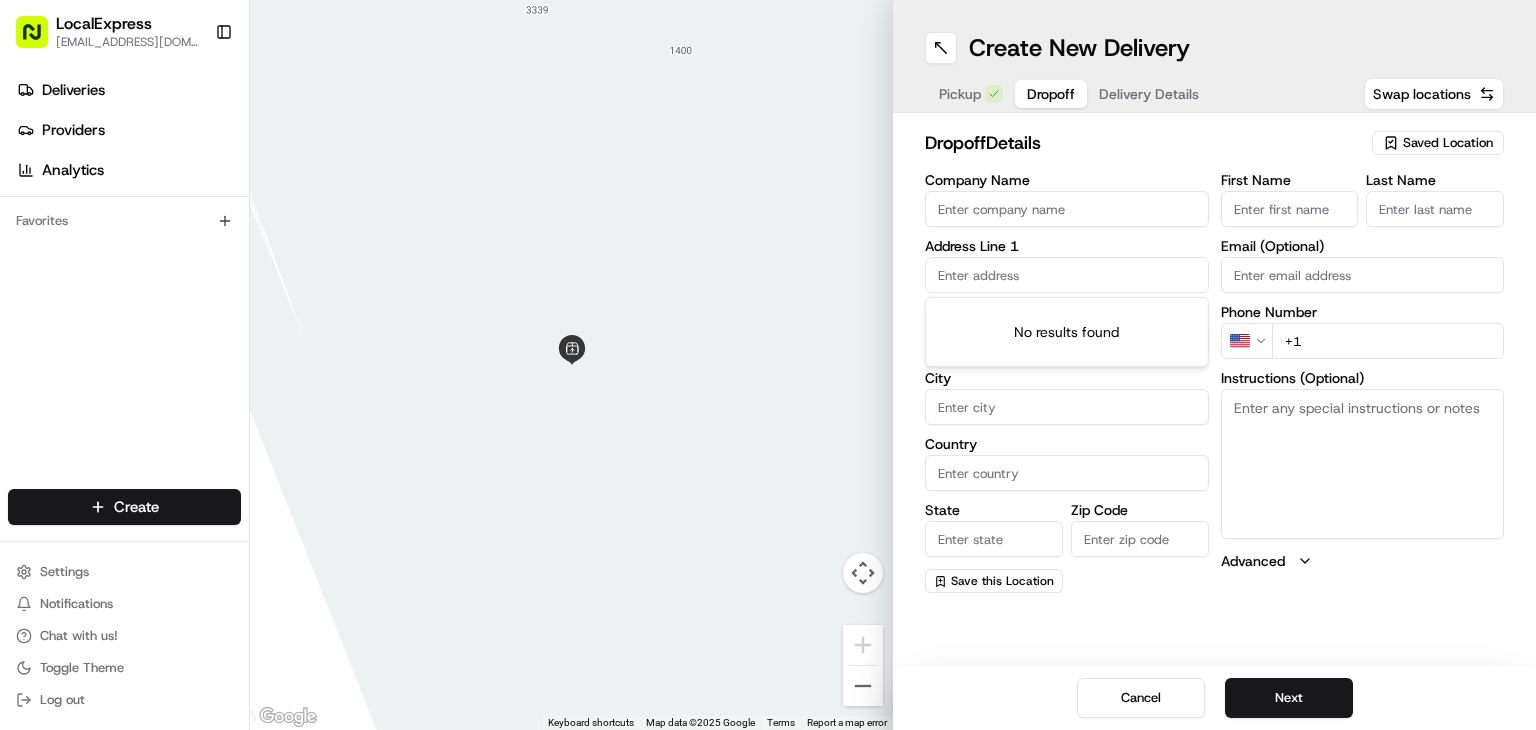 click at bounding box center (1067, 275) 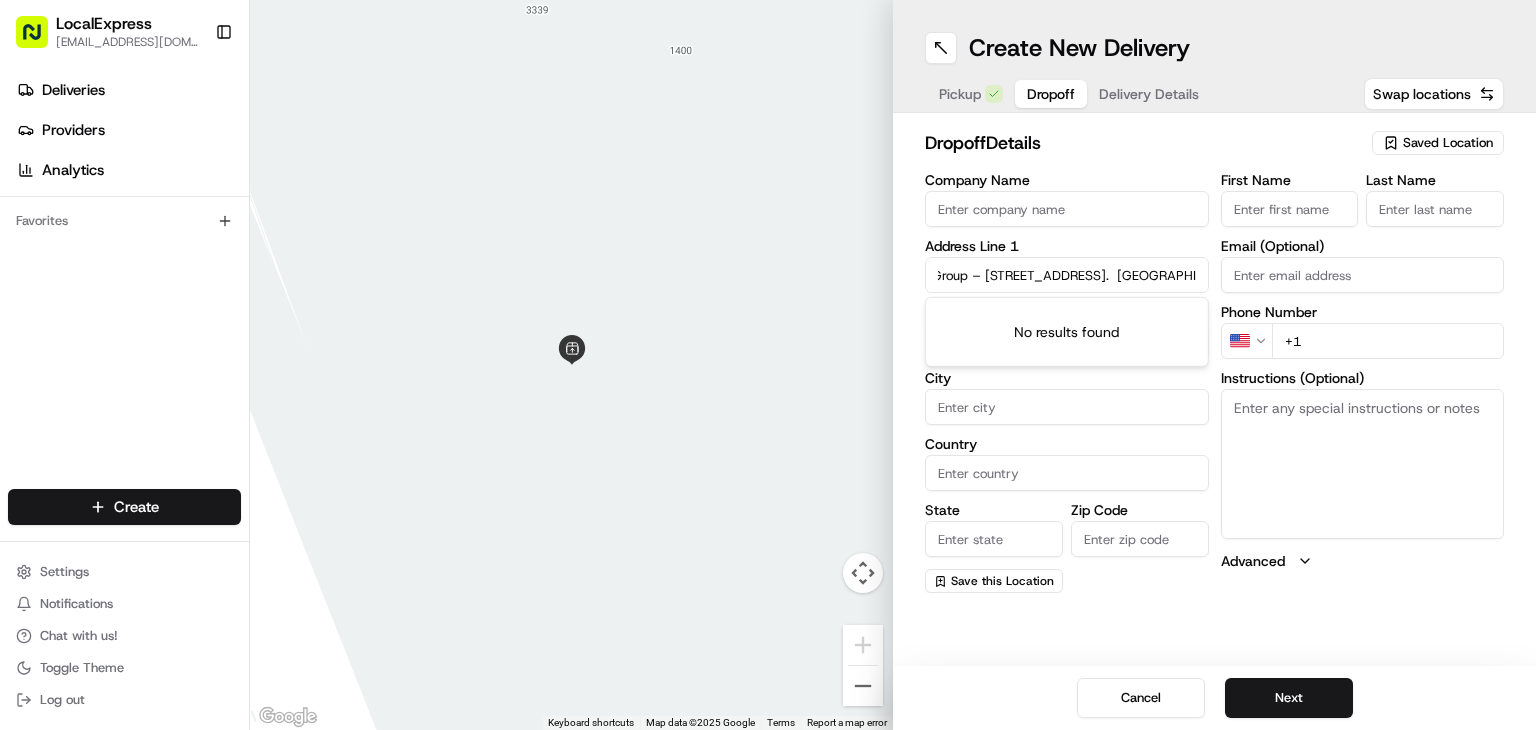 scroll, scrollTop: 0, scrollLeft: 168, axis: horizontal 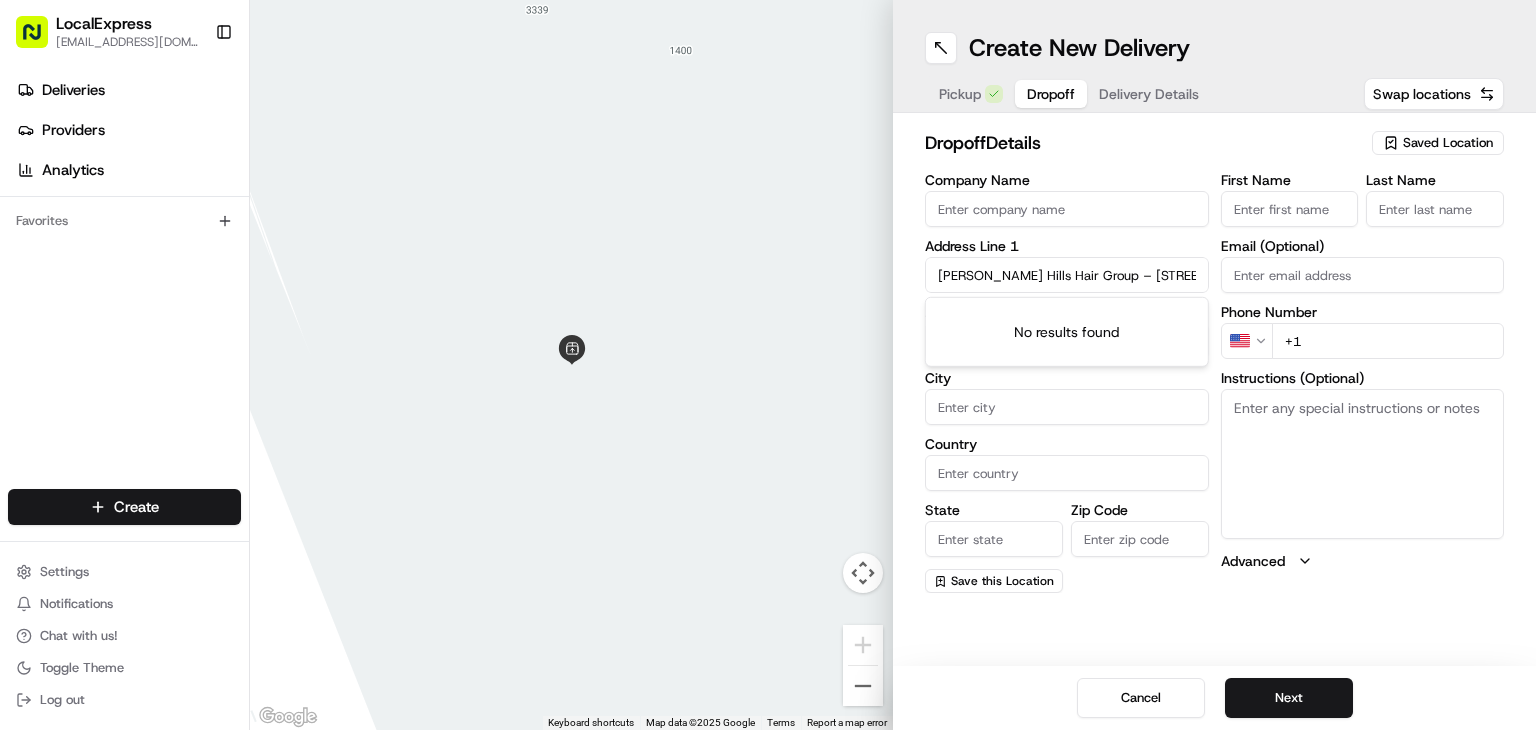 drag, startPoint x: 1177, startPoint y: 281, endPoint x: 875, endPoint y: 288, distance: 302.08112 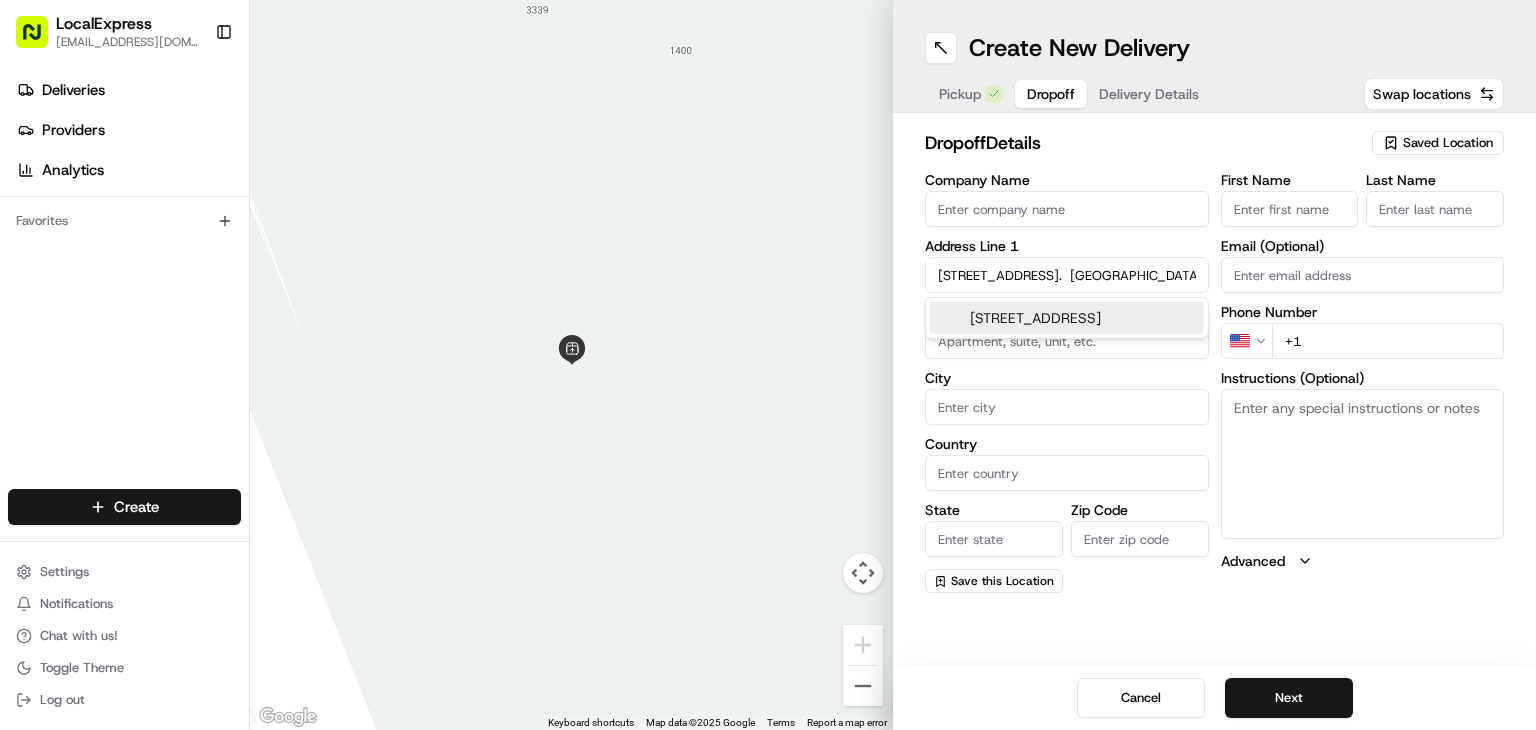 click on "[STREET_ADDRESS]" at bounding box center (1067, 318) 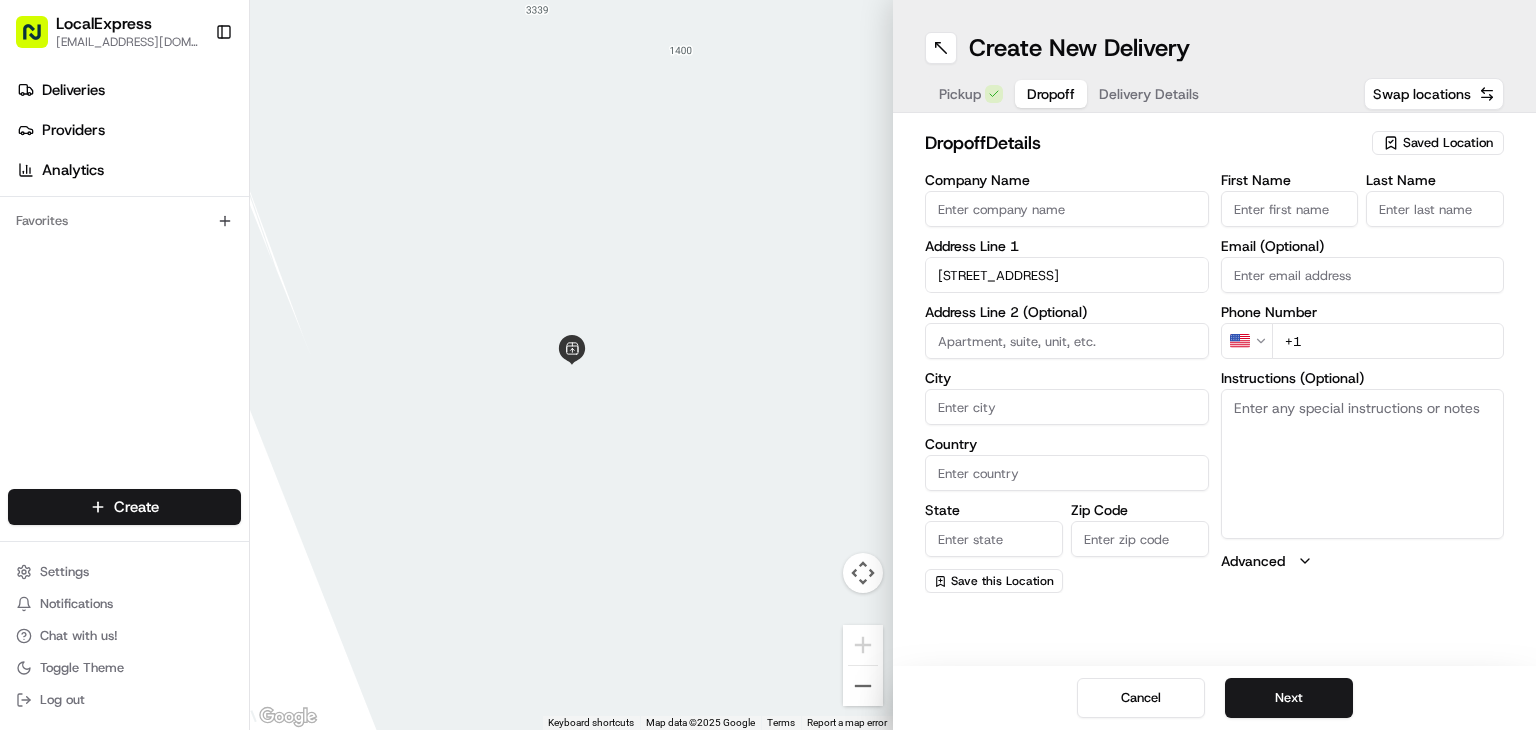 type on "[STREET_ADDRESS]" 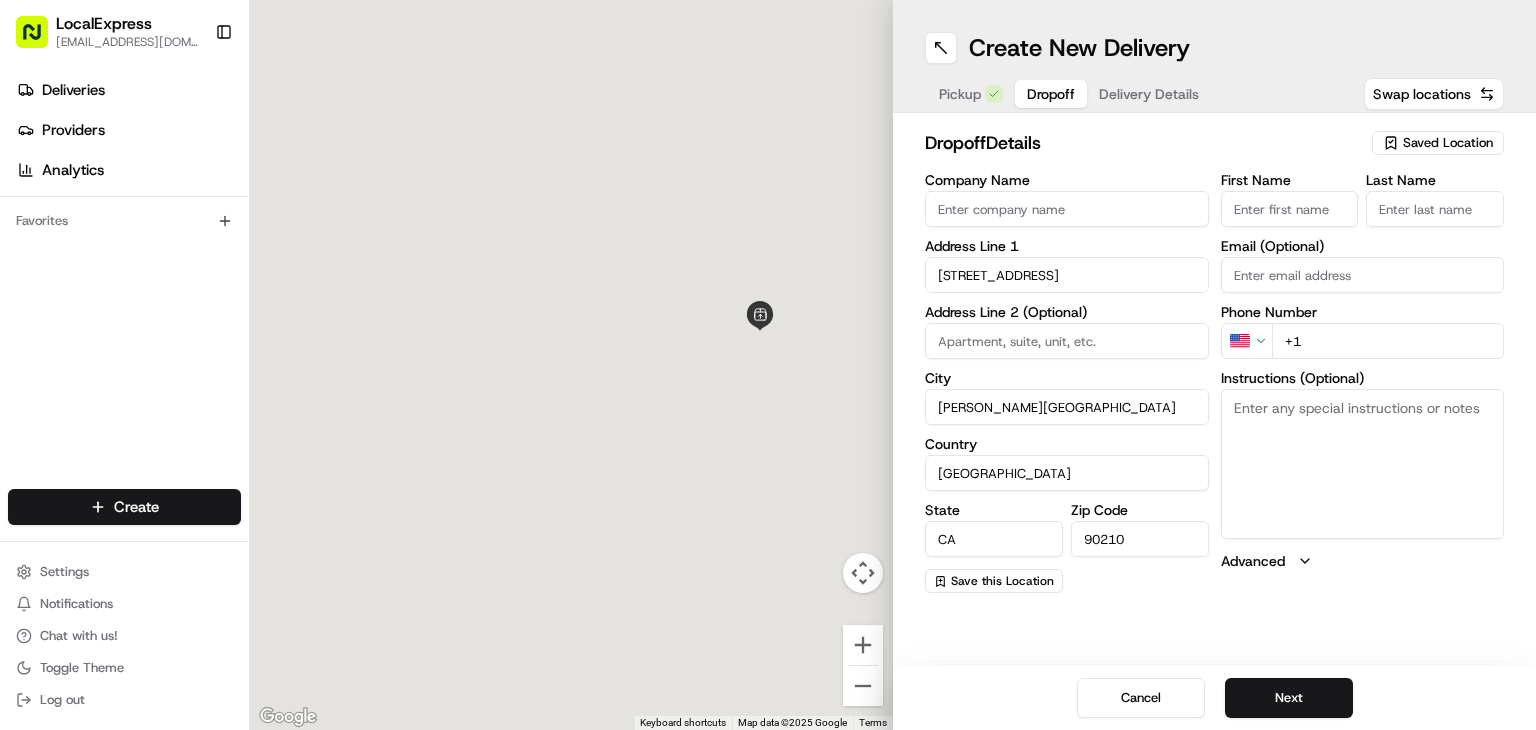 type on "[STREET_ADDRESS]" 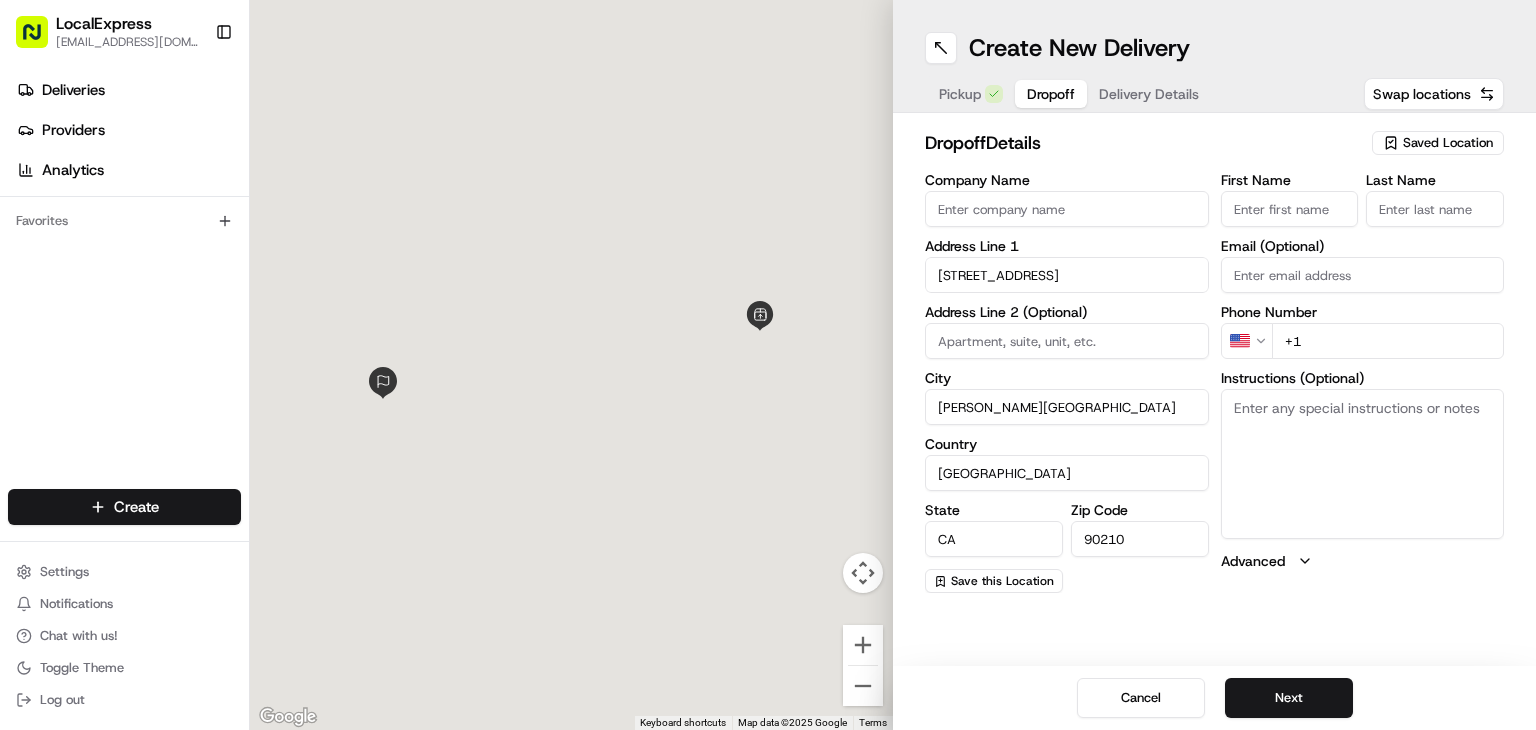 click on "Company Name" at bounding box center (1067, 209) 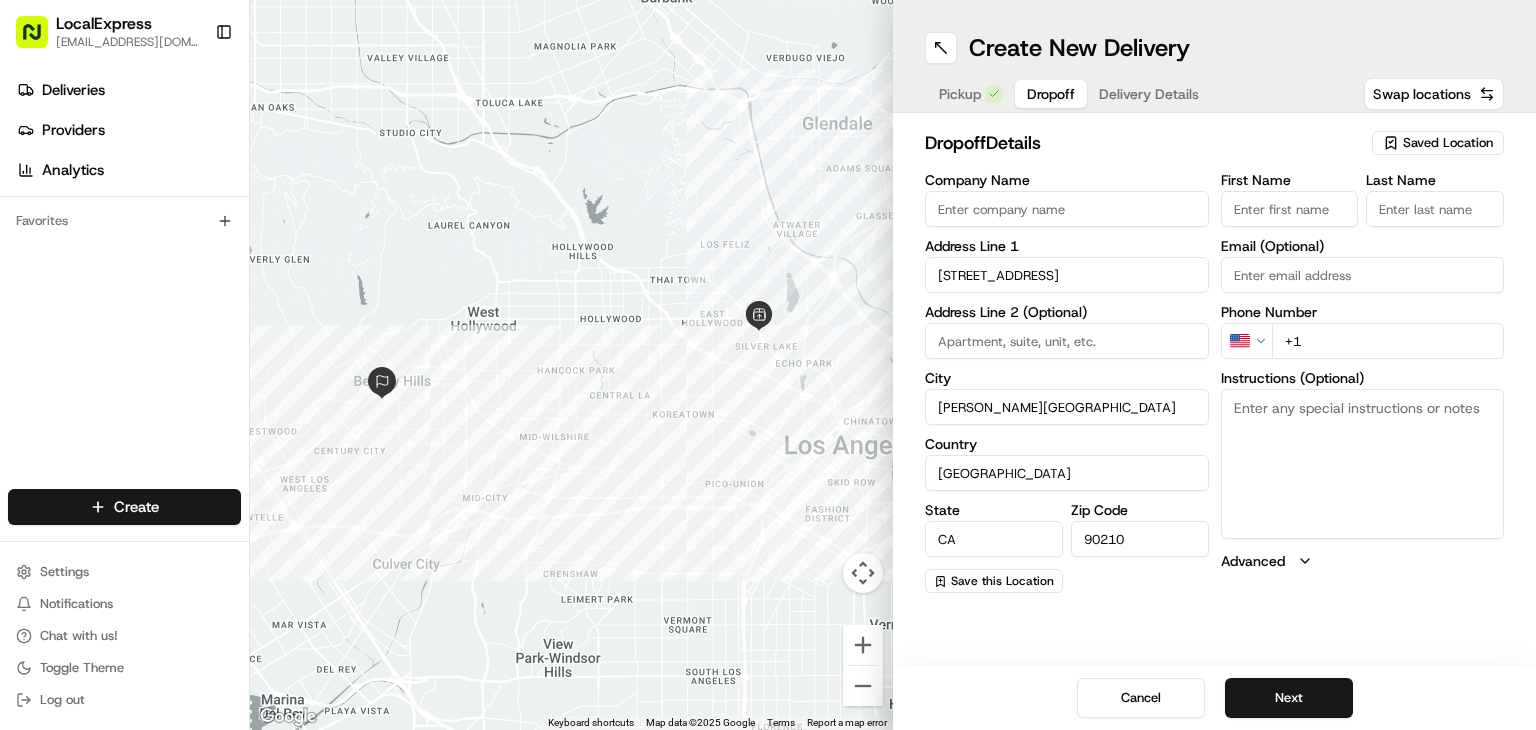 paste on "[PERSON_NAME] Hills Hair Group –" 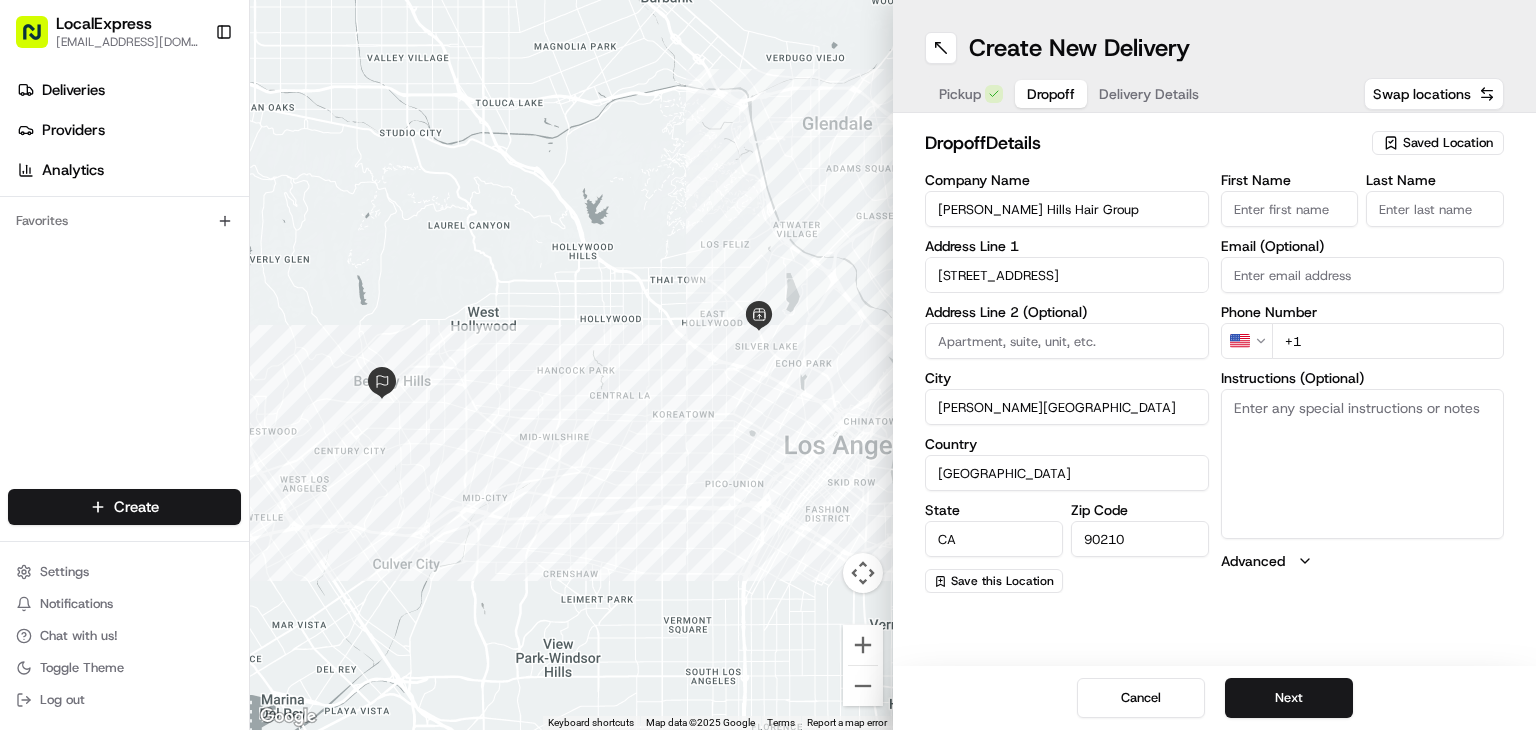 type on "[PERSON_NAME] Hills Hair Group" 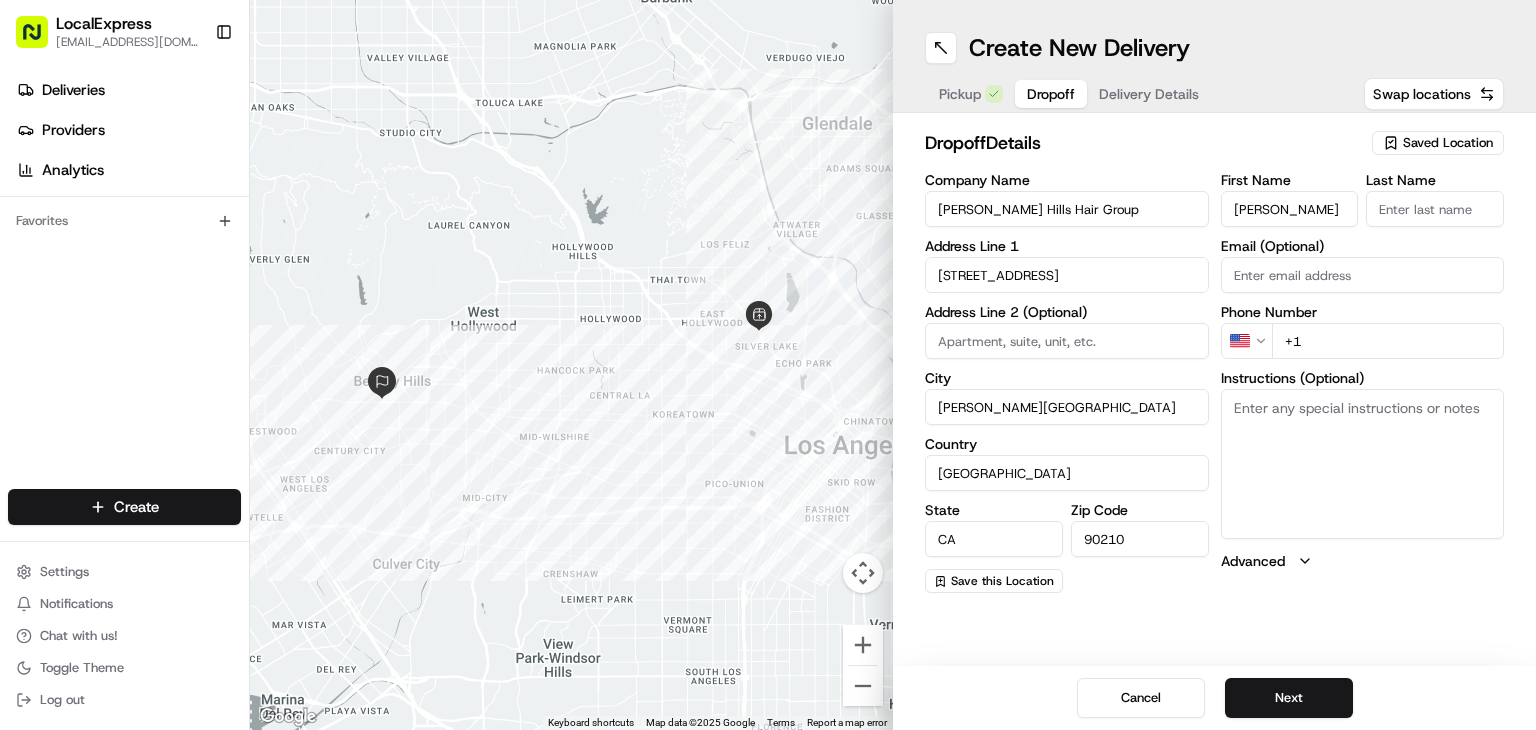 drag, startPoint x: 1331, startPoint y: 210, endPoint x: 1286, endPoint y: 213, distance: 45.099888 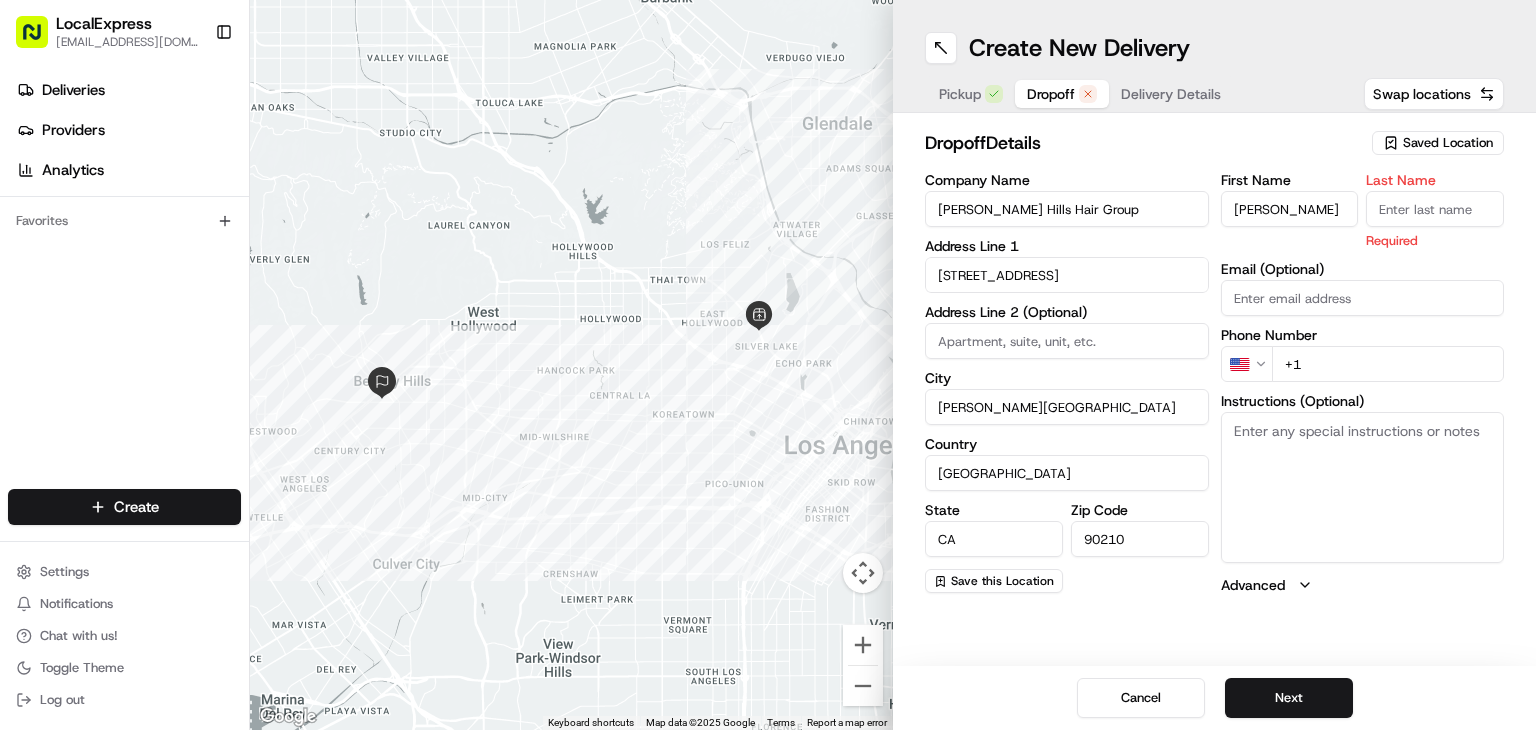 paste on "Bomane" 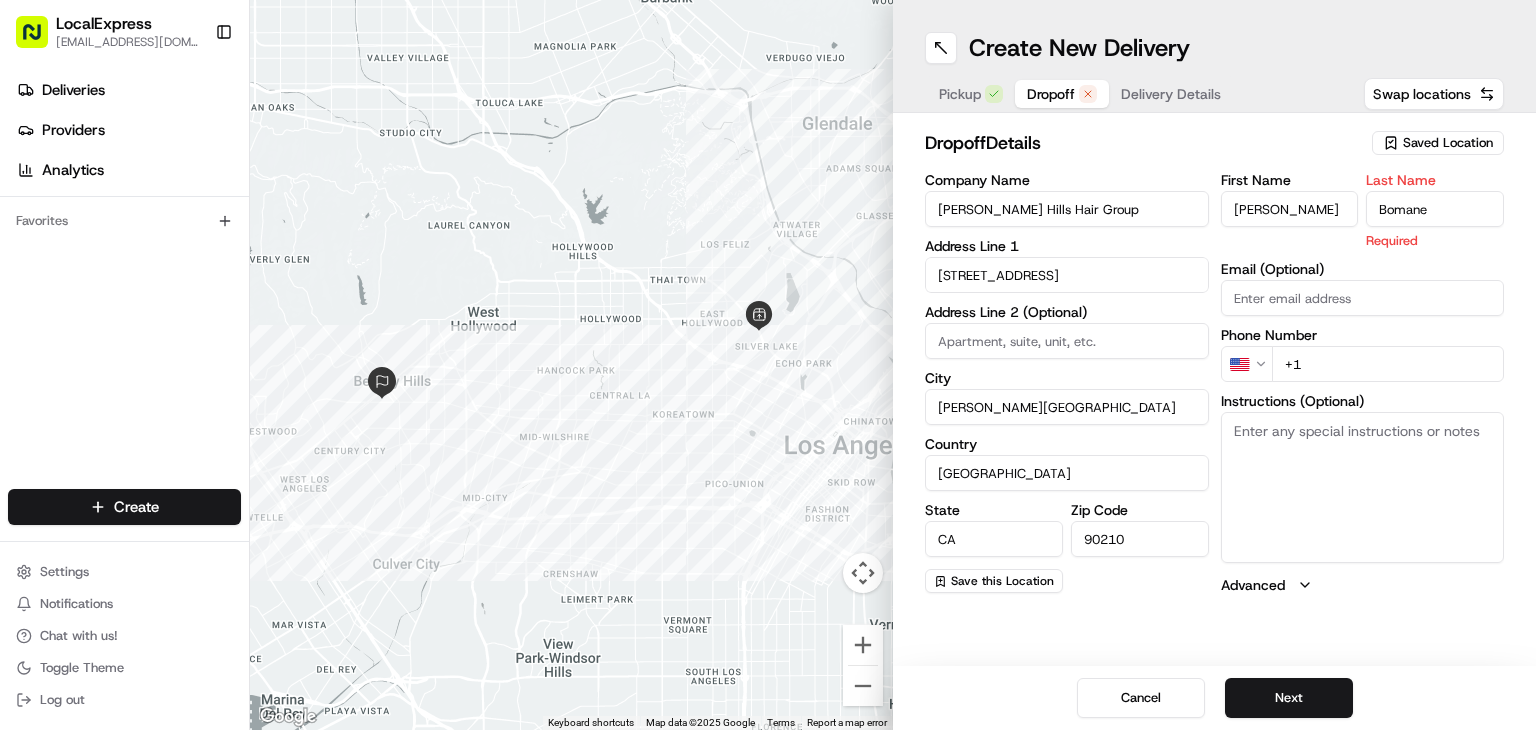 type on "Bomane" 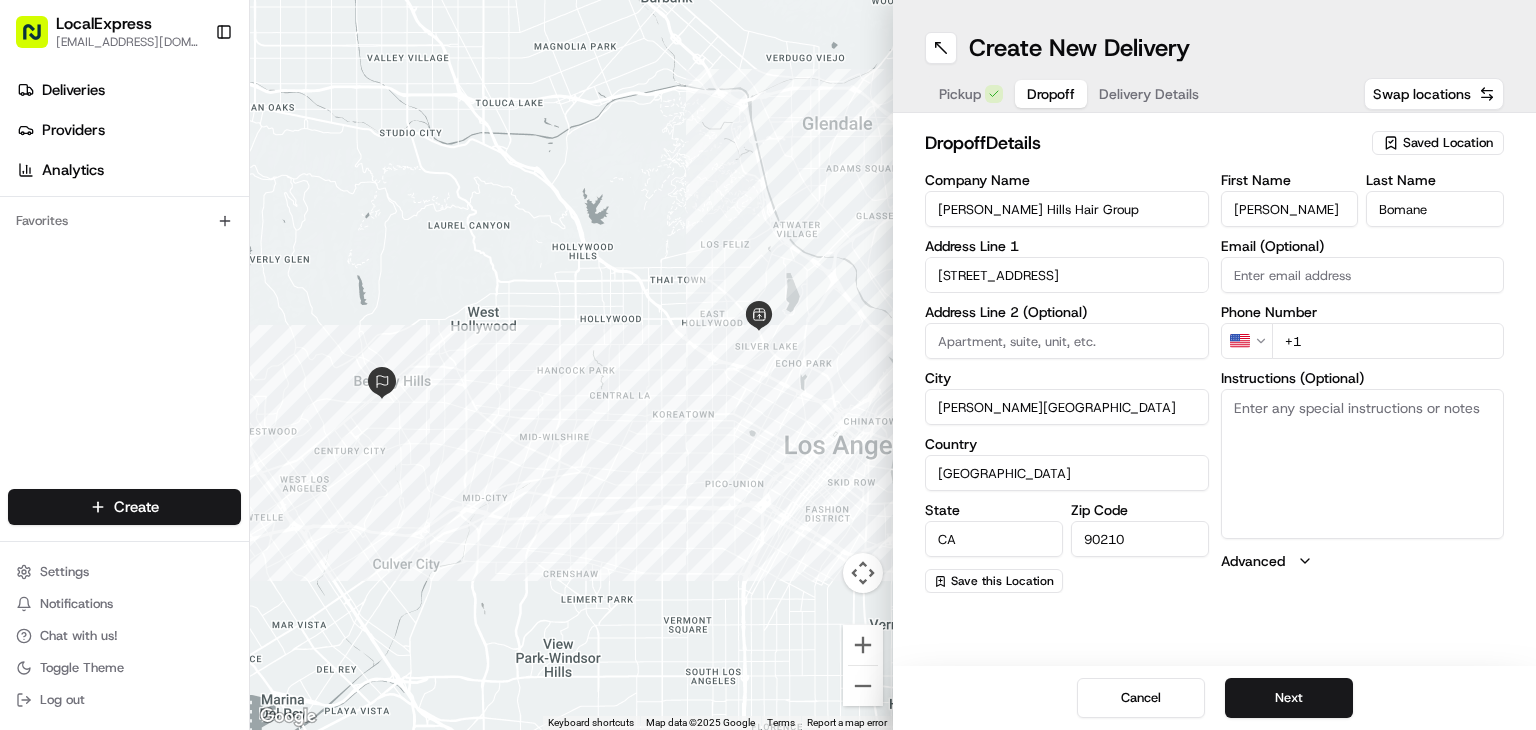 click on "First Name [PERSON_NAME] Last Name Bomane Email (Optional) Phone Number US +1 Instructions (Optional) Advanced" at bounding box center [1363, 383] 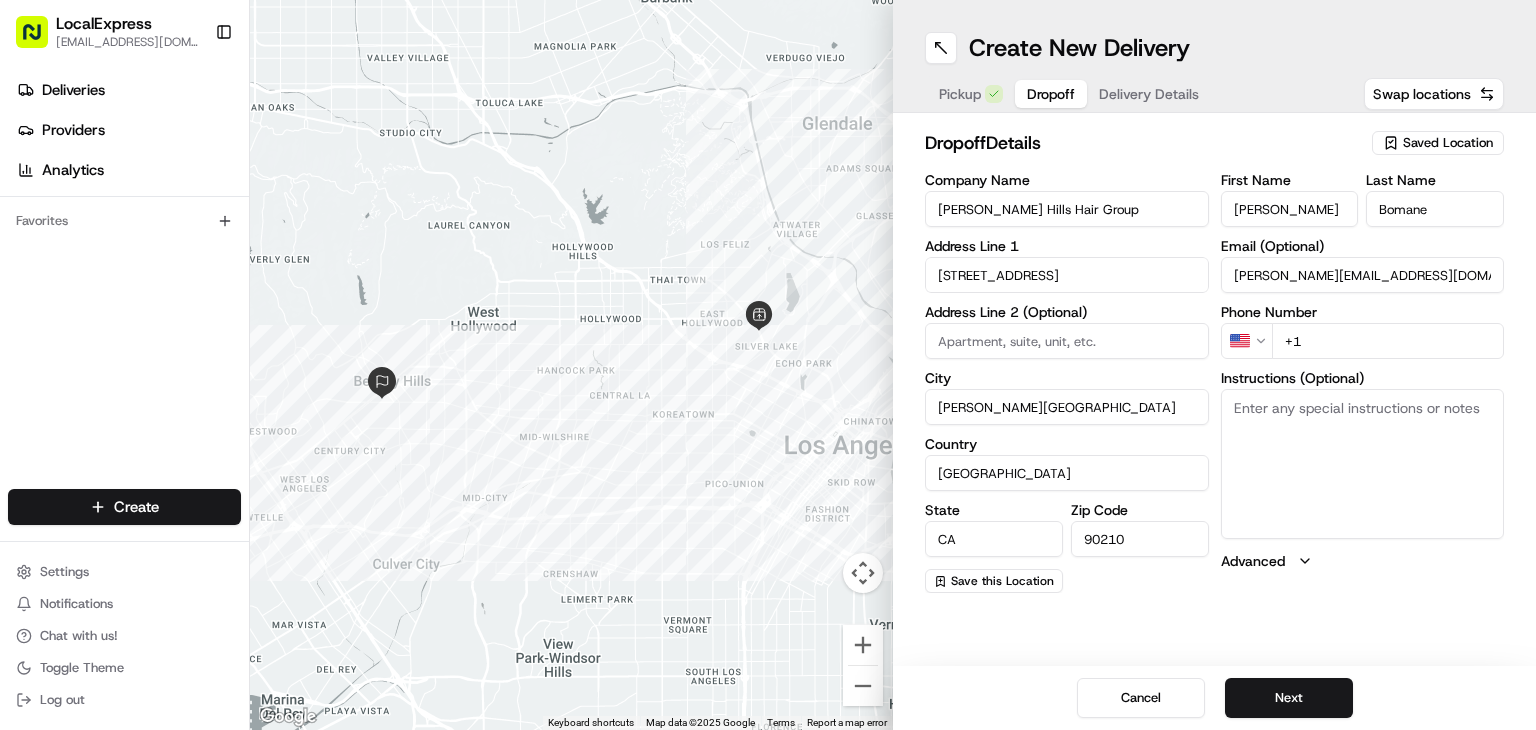 type on "[PERSON_NAME][EMAIL_ADDRESS][DOMAIN_NAME]" 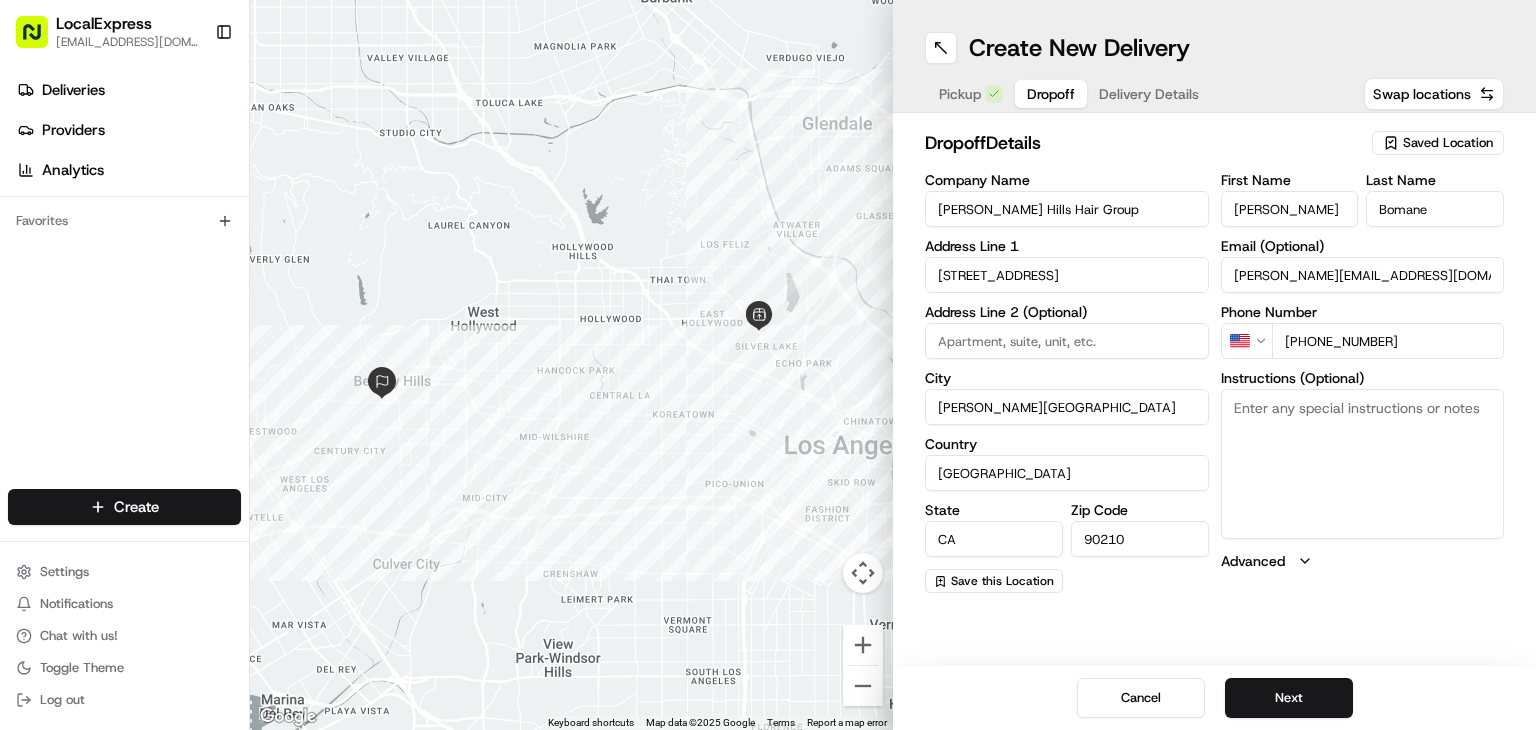 type on "[PHONE_NUMBER]" 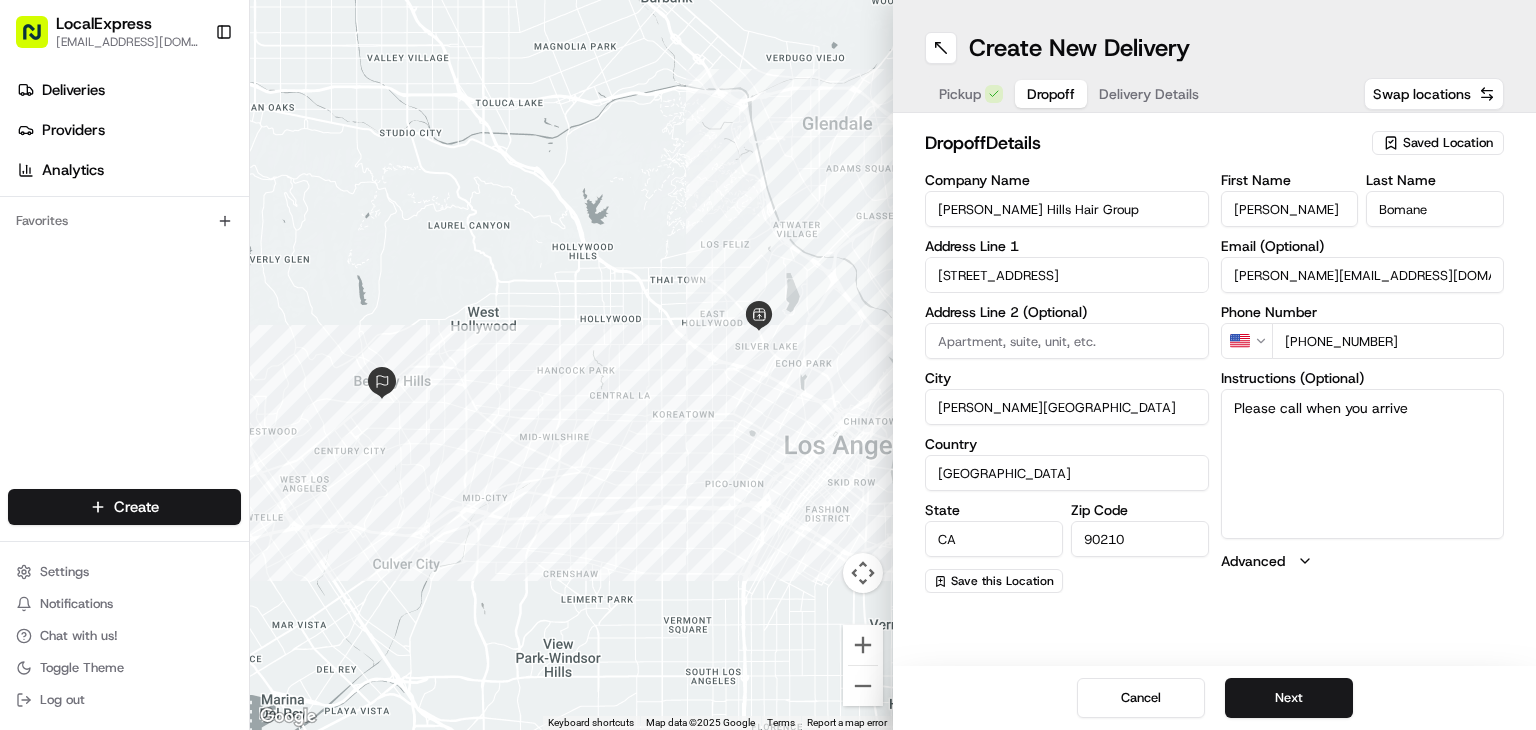 type on "Please call when you arrive" 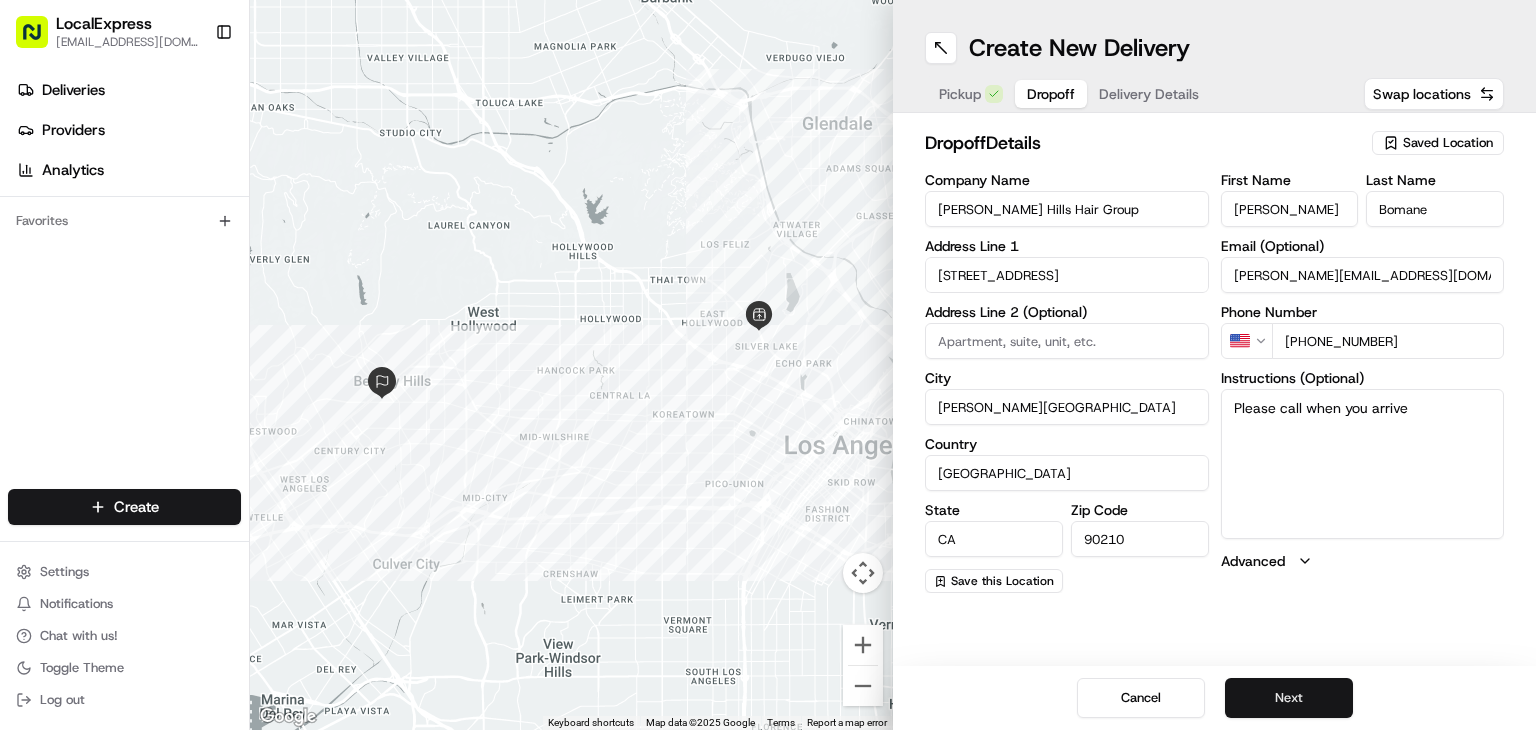 click on "Next" at bounding box center [1289, 698] 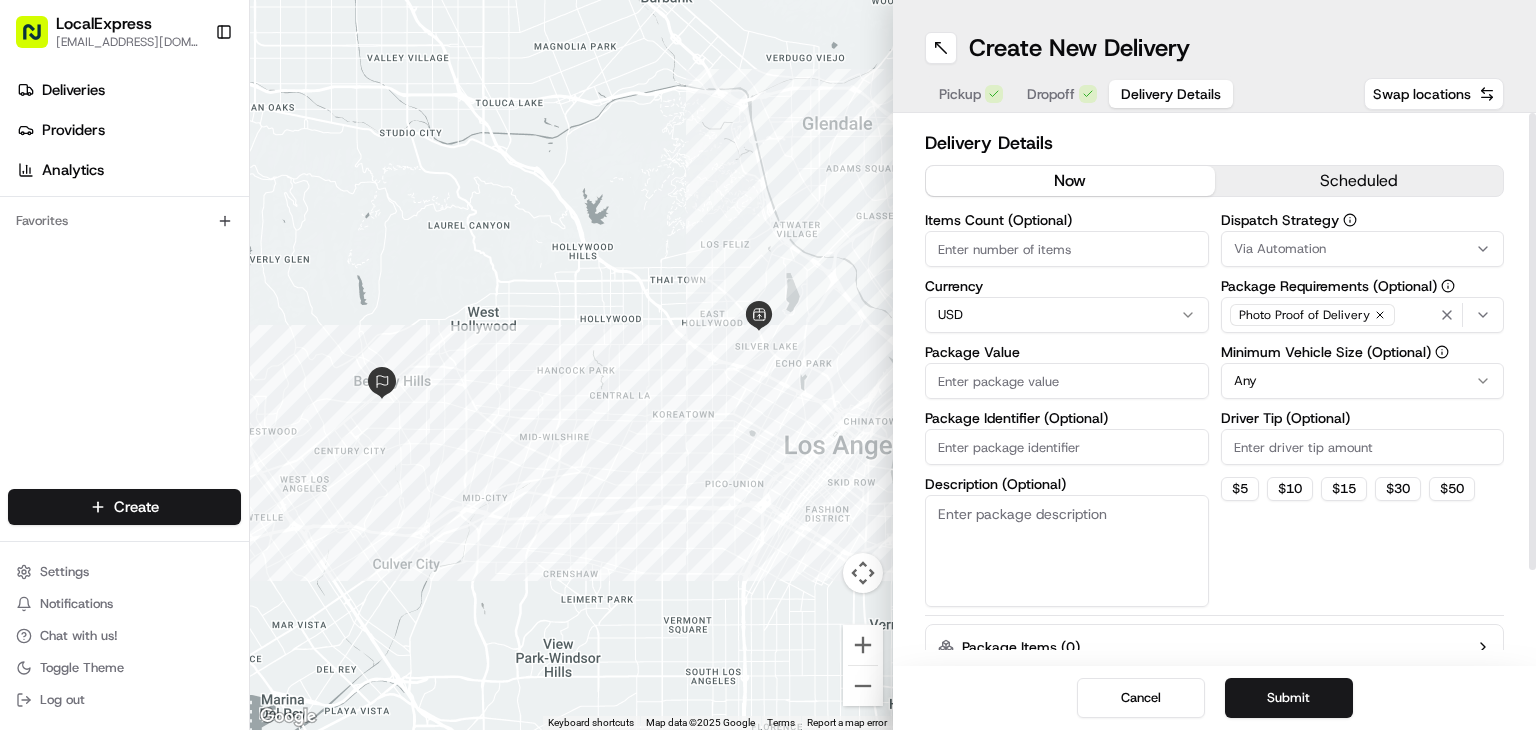 click on "Items Count (Optional)" at bounding box center [1067, 249] 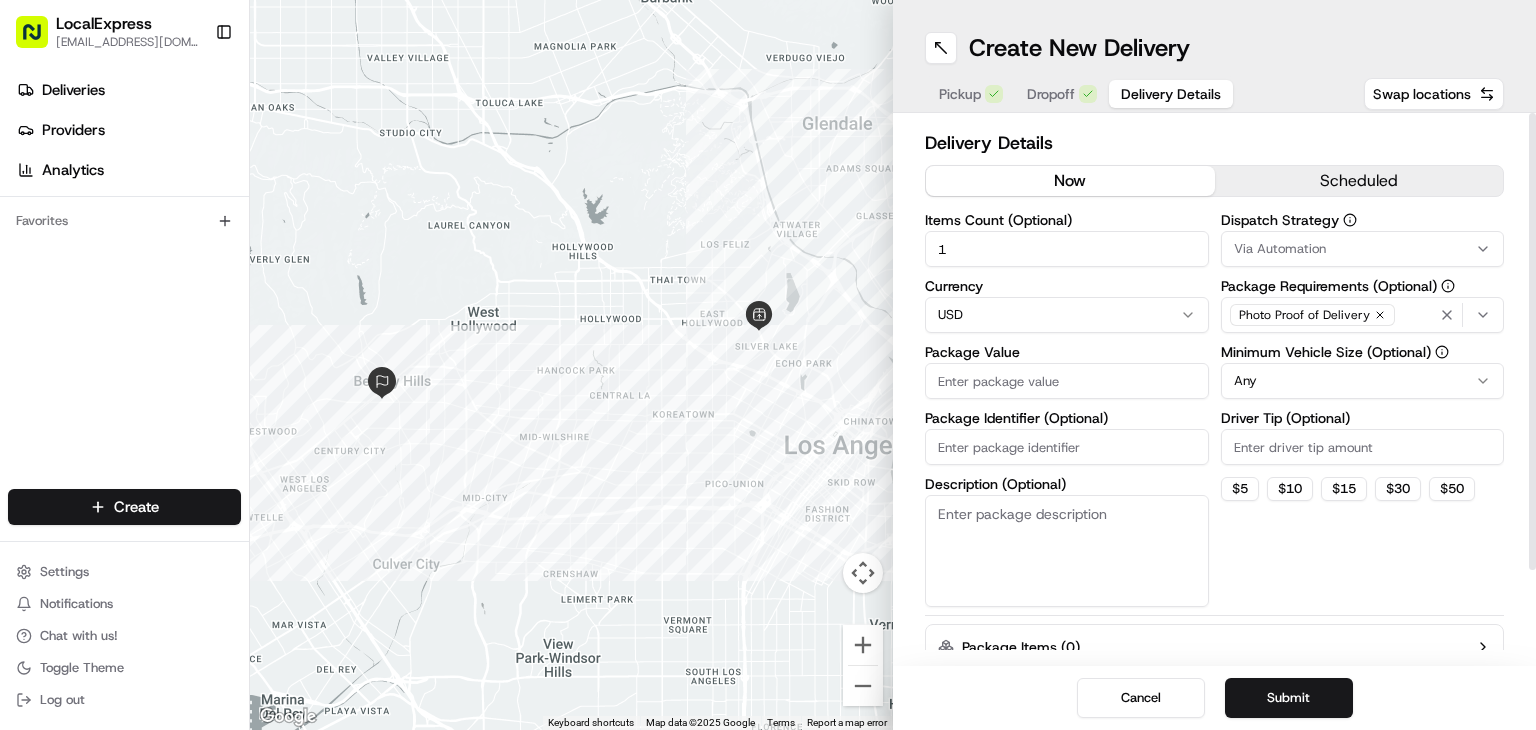 type on "1" 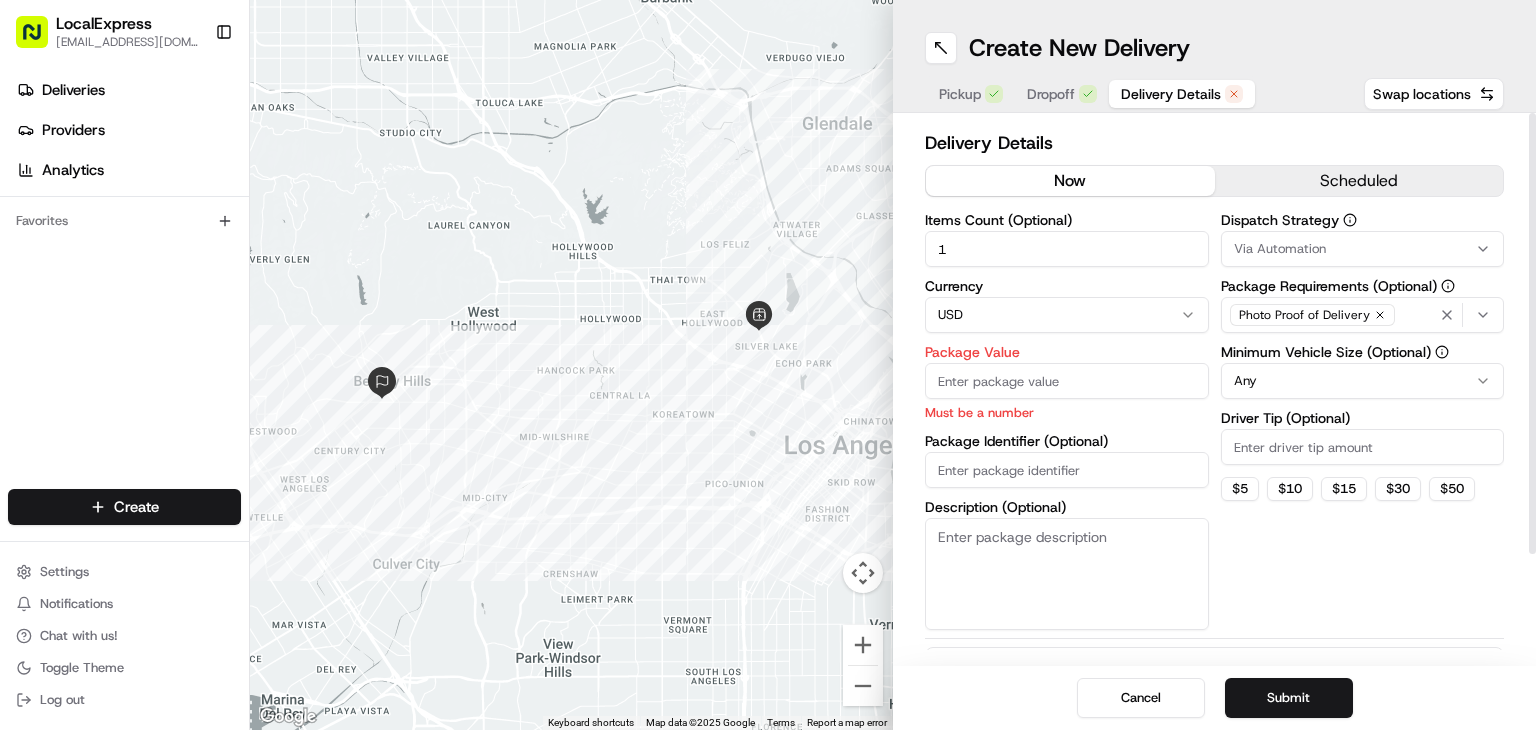 click on "Package Value" at bounding box center [1067, 381] 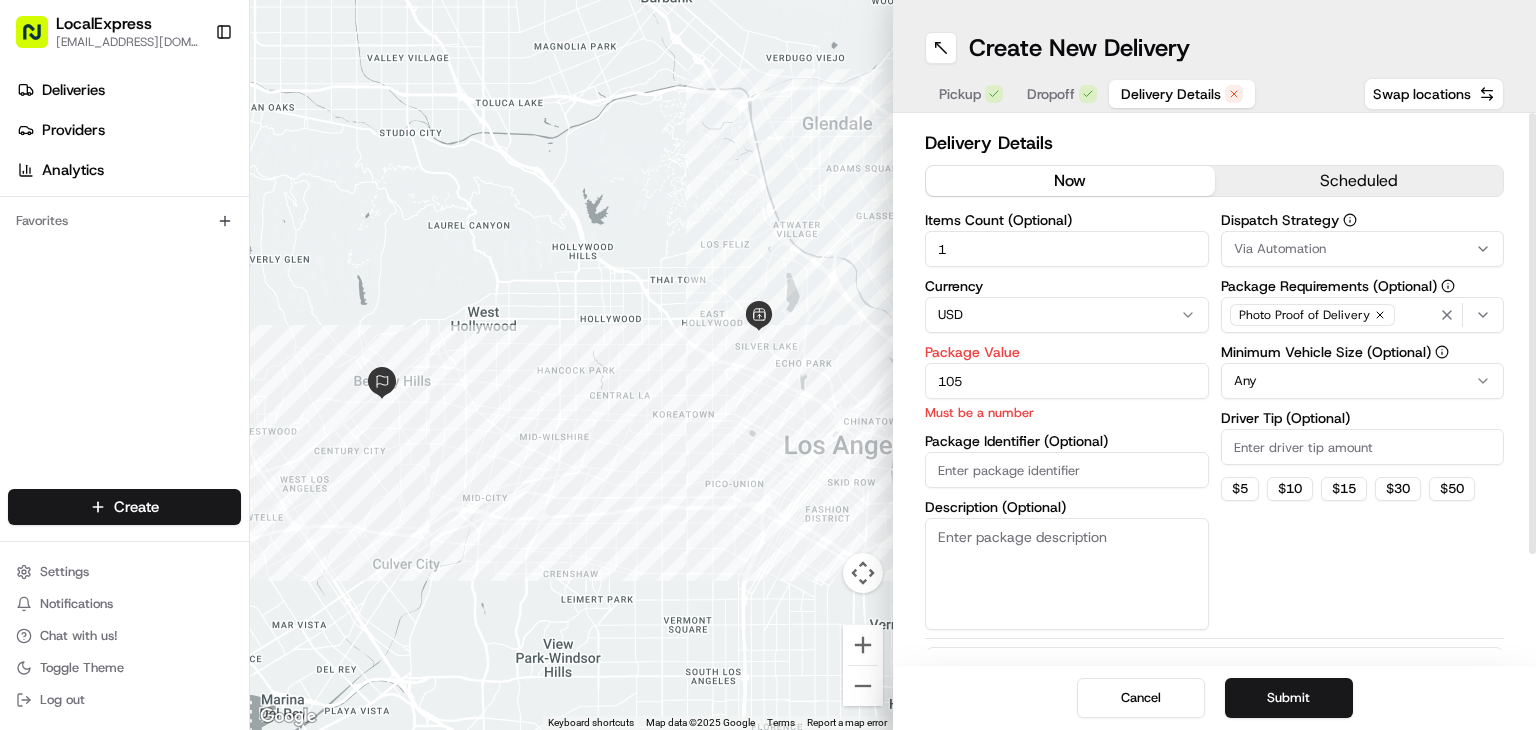 click on "105" at bounding box center [1067, 381] 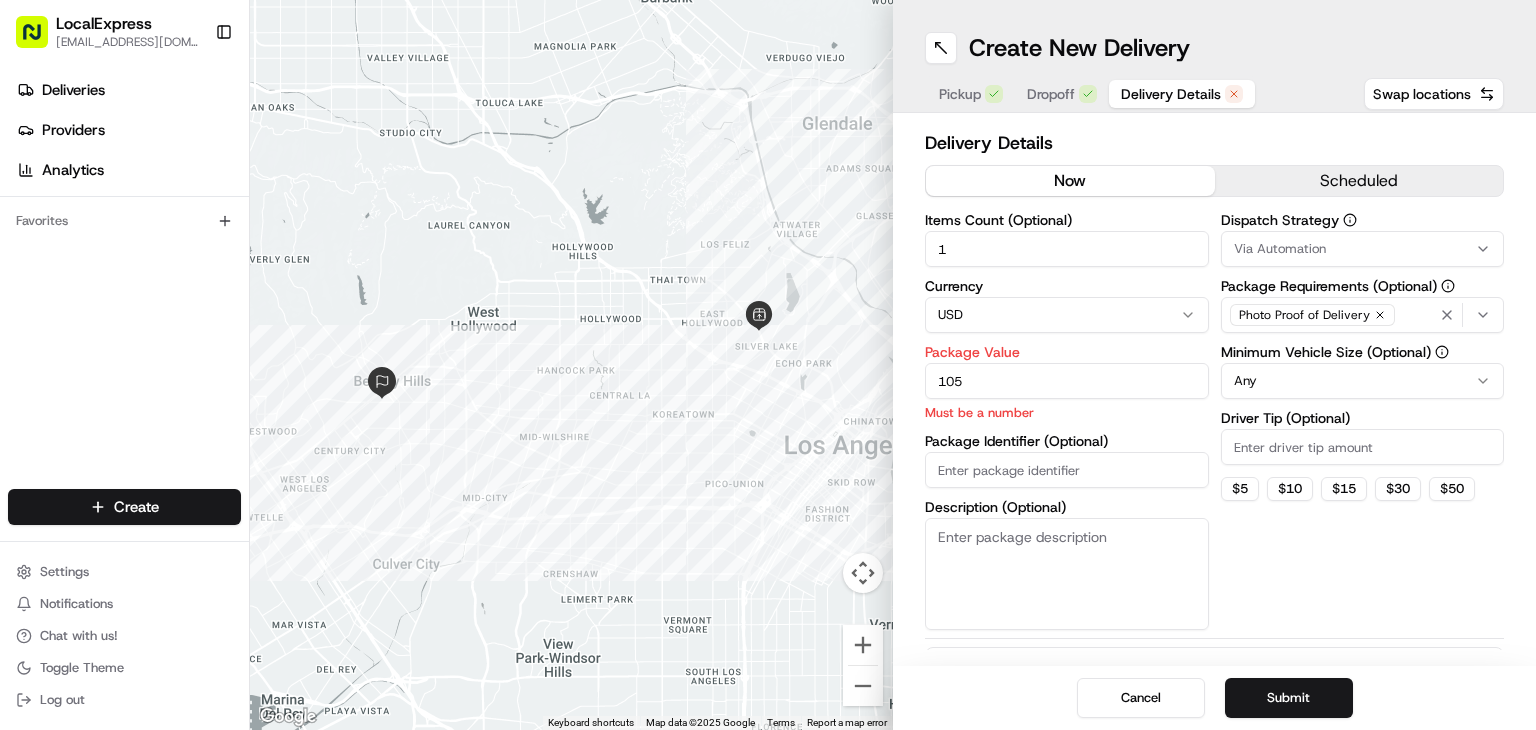 type on "105" 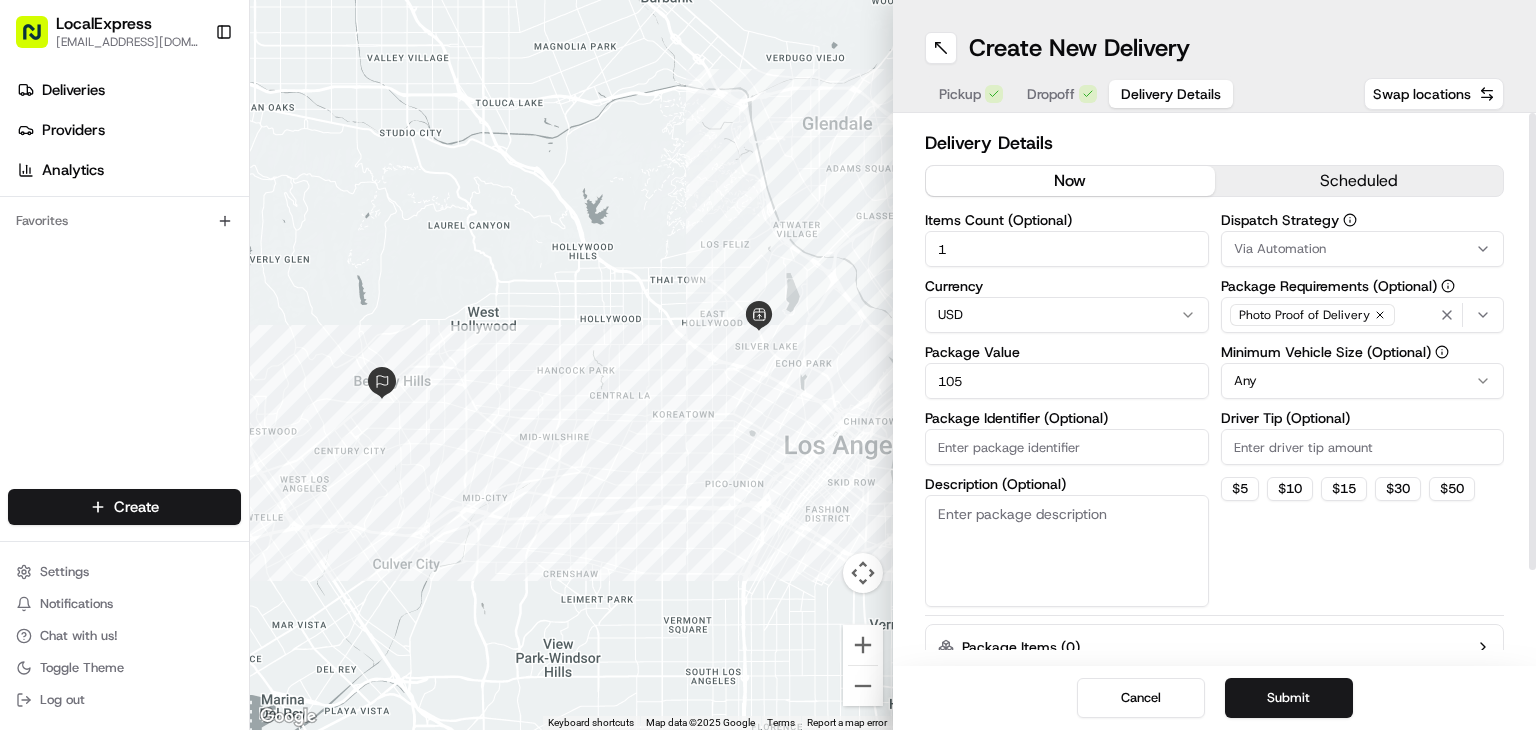 click on "scheduled" at bounding box center (1359, 181) 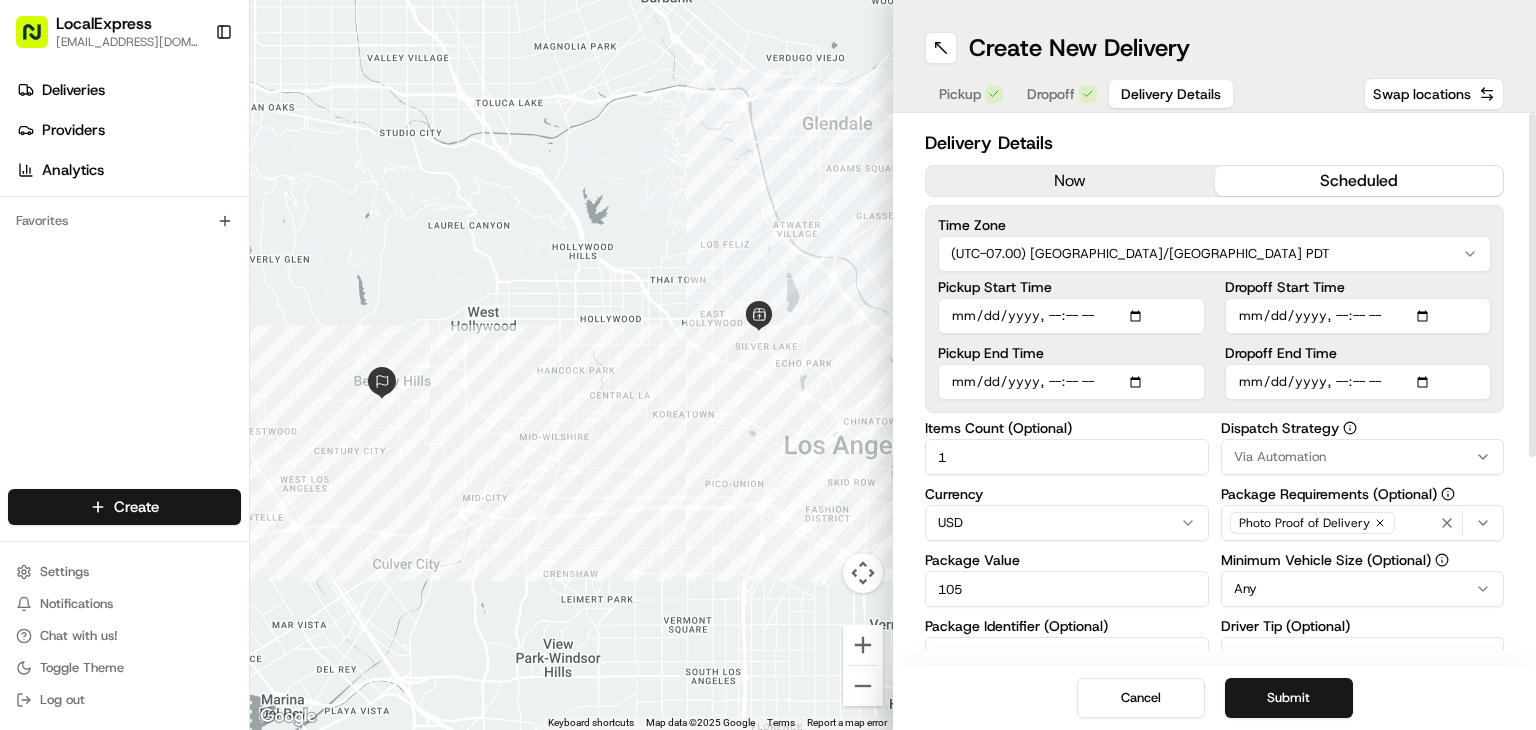 click on "Pickup Start Time" at bounding box center [1071, 316] 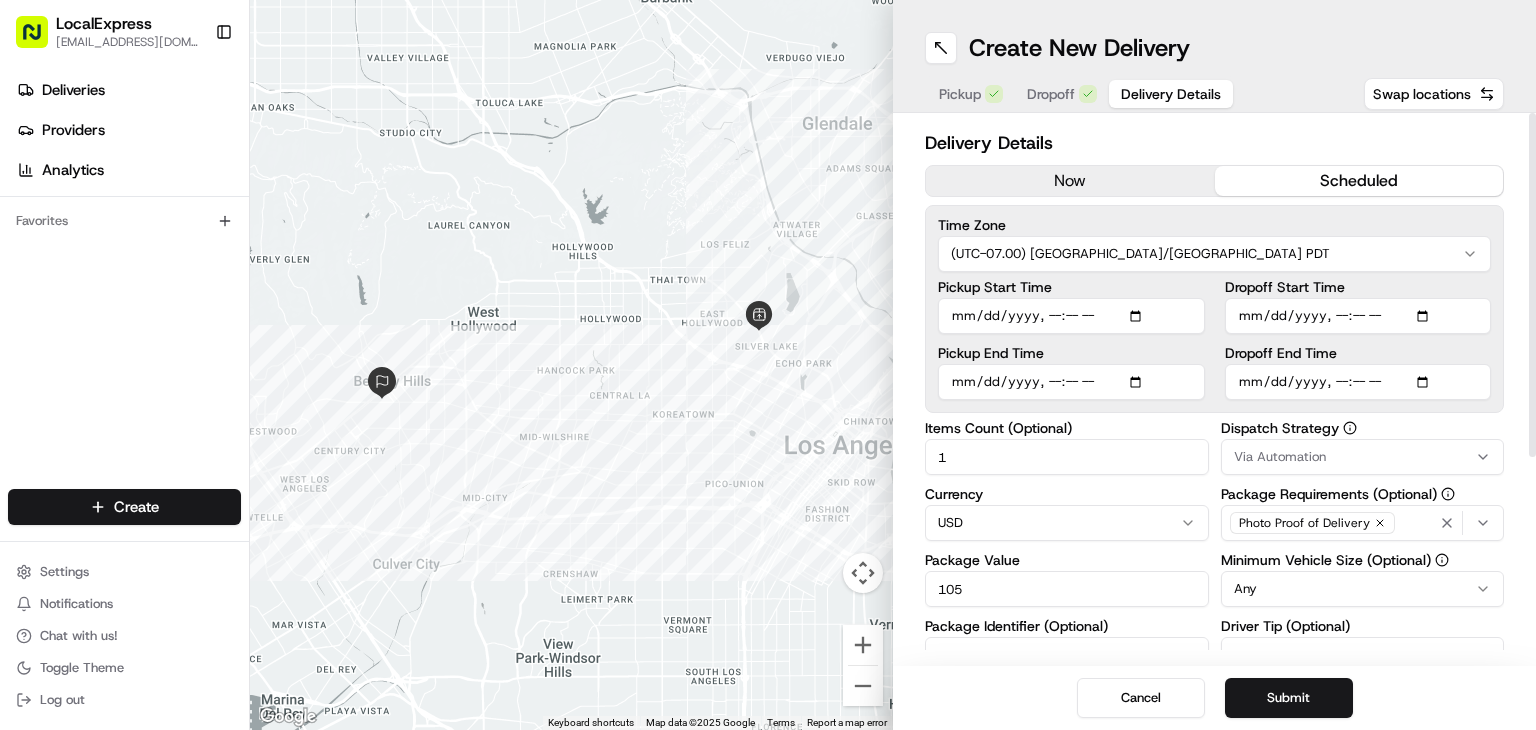 click on "LocalExpress [EMAIL_ADDRESS][DOMAIN_NAME] Toggle Sidebar Deliveries Providers Analytics Favorites Main Menu Members & Organization Organization Users Roles Preferences Customization Tracking Orchestration Automations Dispatch Strategy Locations Pickup Locations Dropoff Locations Billing Billing Refund Requests Integrations Notification Triggers Webhooks API Keys Request Logs Create Settings Notifications Chat with us! Toggle Theme Log out ← Move left → Move right ↑ Move up ↓ Move down + Zoom in - Zoom out Home Jump left by 75% End Jump right by 75% Page Up Jump up by 75% Page Down Jump down by 75% Keyboard shortcuts Map Data Map data ©2025 Google Map data ©2025 Google 2 km  Click to toggle between metric and imperial units Terms Report a map error Create New Delivery Pickup Dropoff Delivery Details Swap locations Delivery Details now scheduled Time Zone (UTC-07.00) [GEOGRAPHIC_DATA]/[GEOGRAPHIC_DATA] PDT Pickup Start Time Pickup End Time Dropoff Start Time Dropoff End Time Items Count (Optional) 1 USD $" at bounding box center [768, 365] 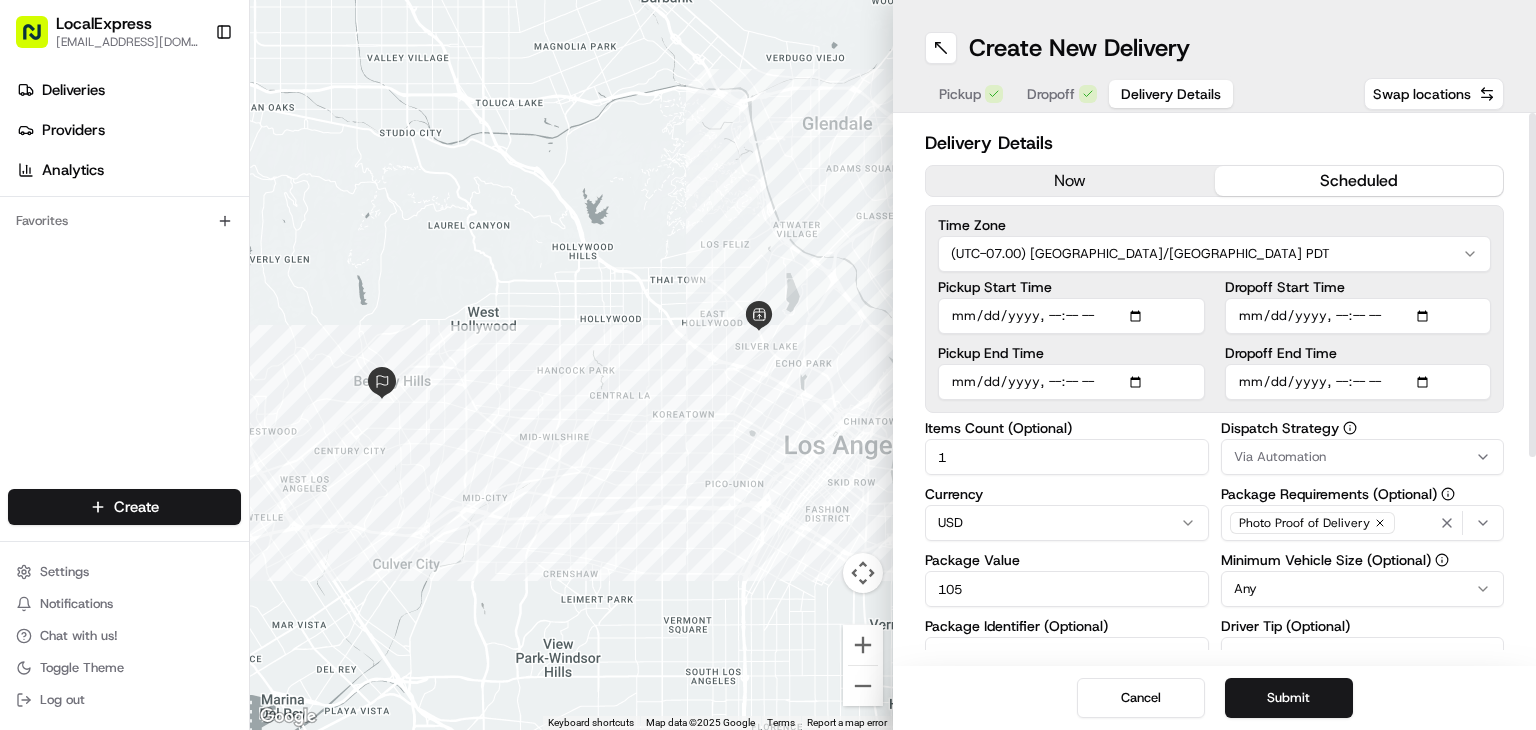 type on "[DATE]T11:30" 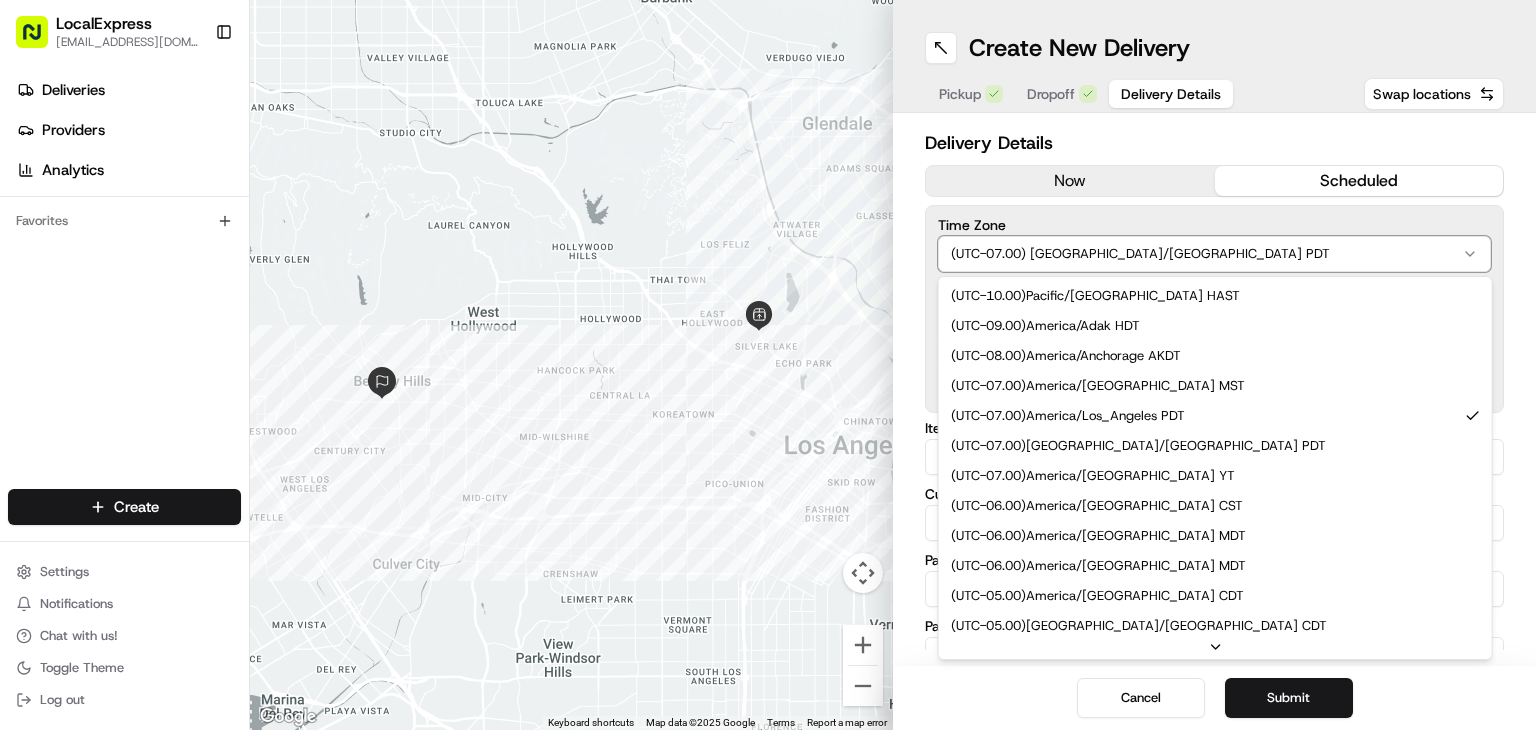 click on "LocalExpress [EMAIL_ADDRESS][DOMAIN_NAME] Toggle Sidebar Deliveries Providers Analytics Favorites Main Menu Members & Organization Organization Users Roles Preferences Customization Tracking Orchestration Automations Dispatch Strategy Locations Pickup Locations Dropoff Locations Billing Billing Refund Requests Integrations Notification Triggers Webhooks API Keys Request Logs Create Settings Notifications Chat with us! Toggle Theme Log out ← Move left → Move right ↑ Move up ↓ Move down + Zoom in - Zoom out Home Jump left by 75% End Jump right by 75% Page Up Jump up by 75% Page Down Jump down by 75% Keyboard shortcuts Map Data Map data ©2025 Google Map data ©2025 Google 2 km  Click to toggle between metric and imperial units Terms Report a map error Create New Delivery Pickup Dropoff Delivery Details Swap locations Delivery Details now scheduled Time Zone (UTC-07.00) [GEOGRAPHIC_DATA]/[GEOGRAPHIC_DATA] PDT ( UTC-10.00 )  [GEOGRAPHIC_DATA]/[GEOGRAPHIC_DATA]   HAST ( UTC-09.00 )  [GEOGRAPHIC_DATA]/Adak   HDT ( UTC-08.00 )    AKDT ( )" at bounding box center [768, 365] 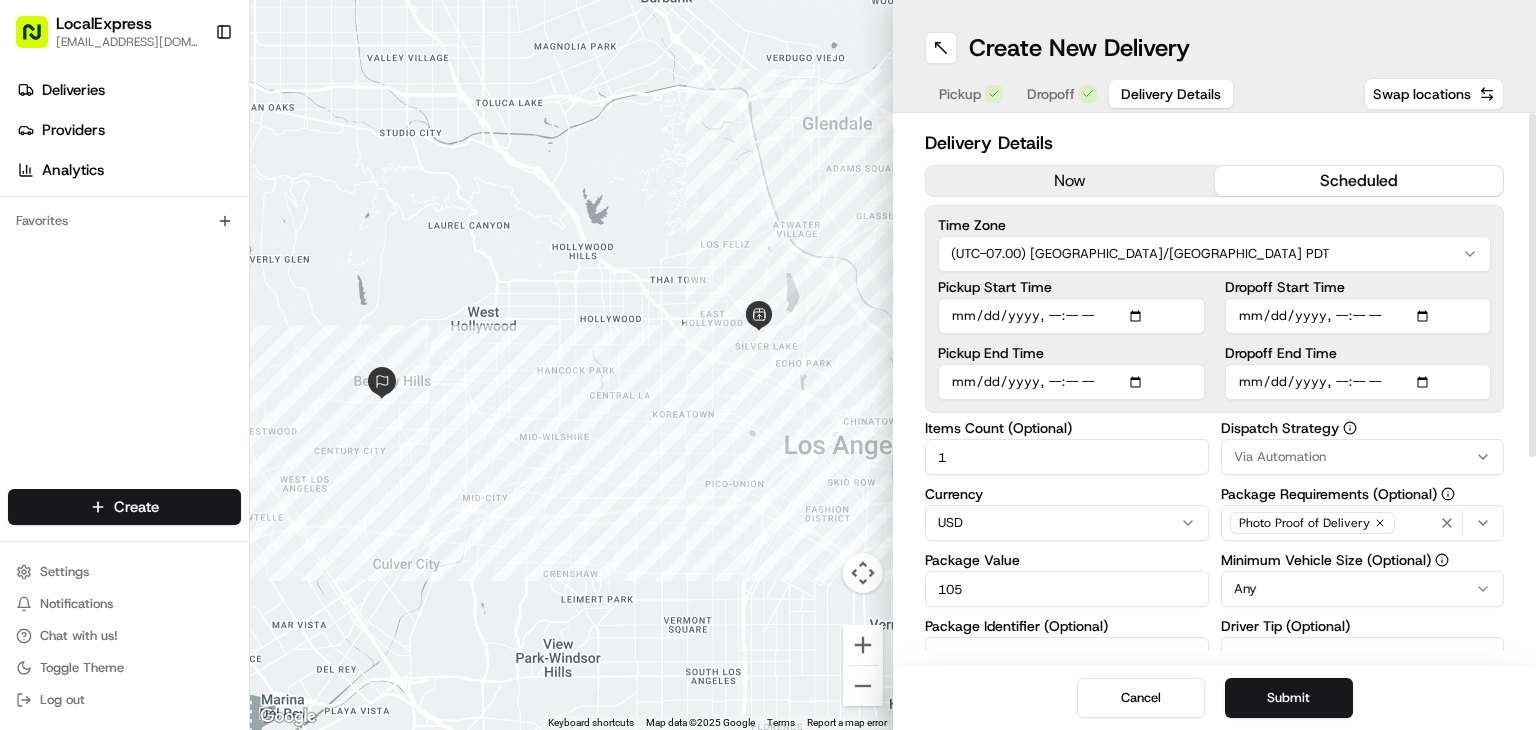 click on "Pickup End Time" at bounding box center (1071, 382) 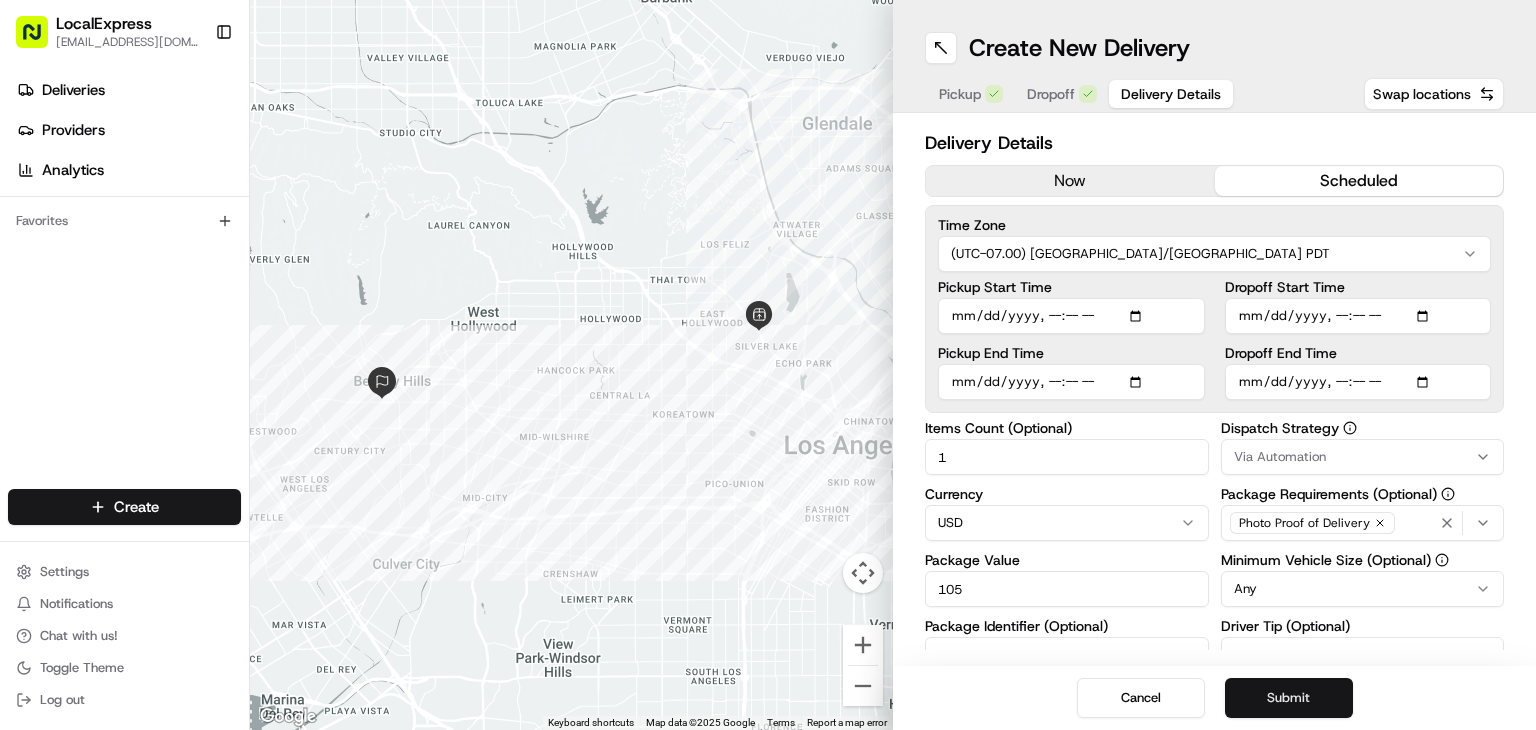 click on "Submit" at bounding box center (1289, 698) 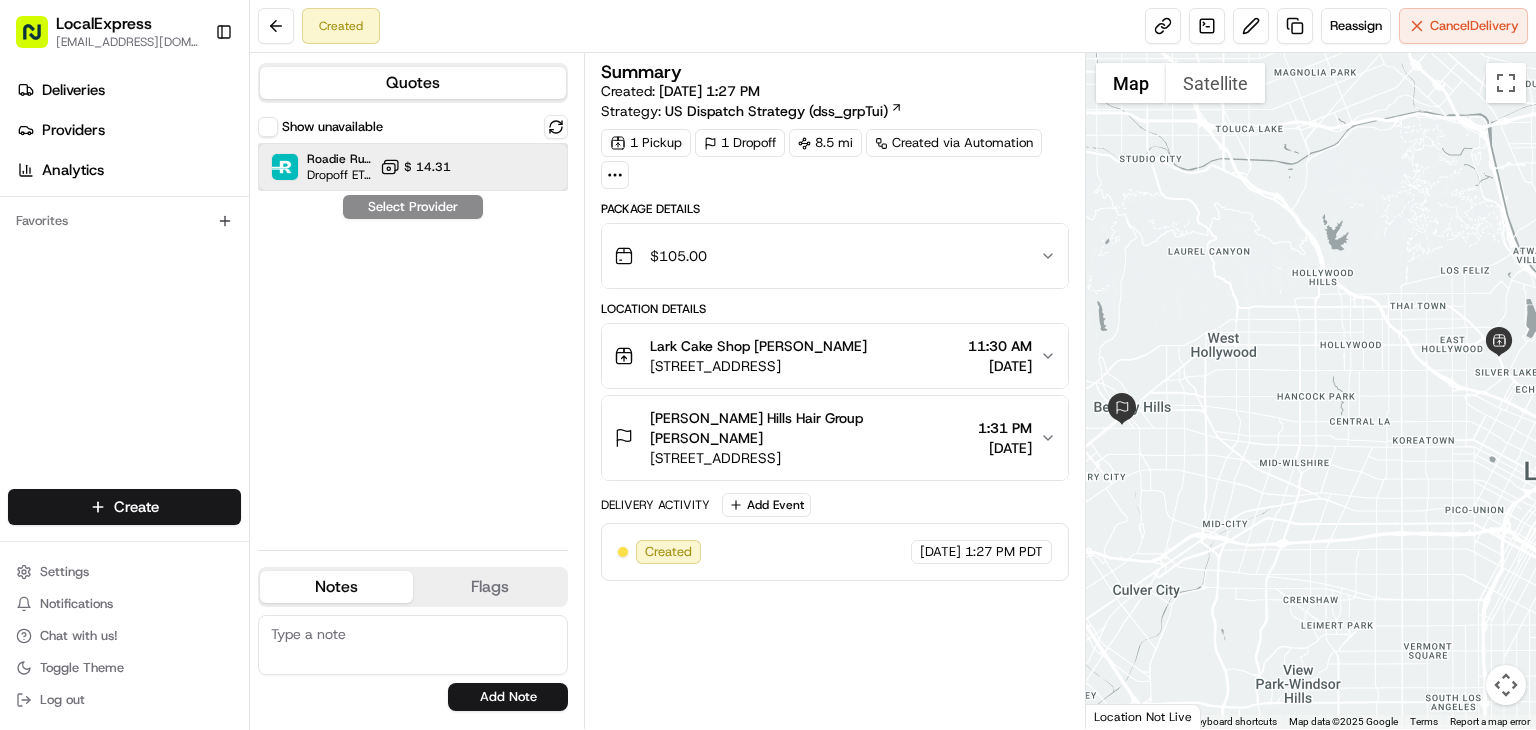 click on "Roadie Rush (P2P) Dropoff ETA   - $   14.31" at bounding box center [413, 167] 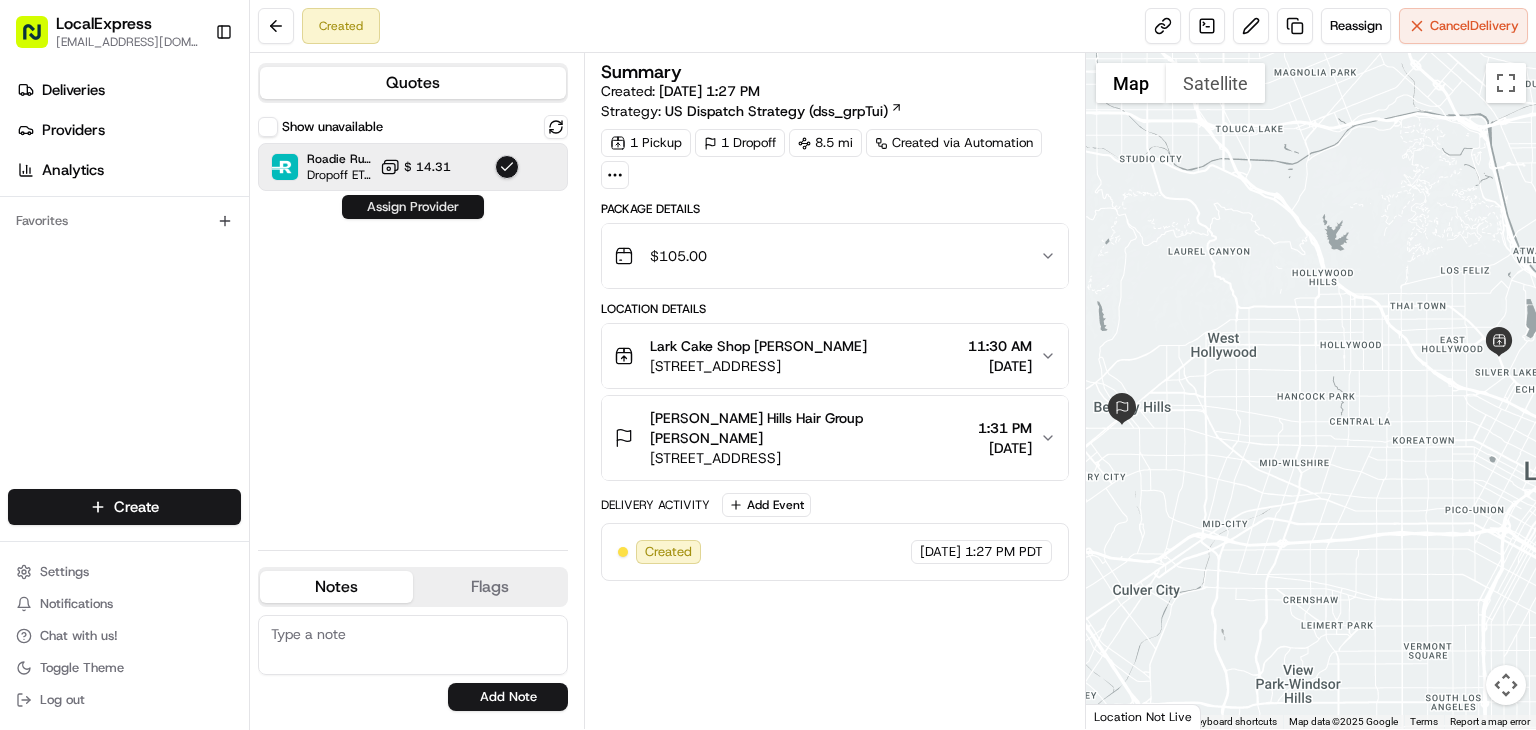 click on "Assign Provider" at bounding box center (413, 207) 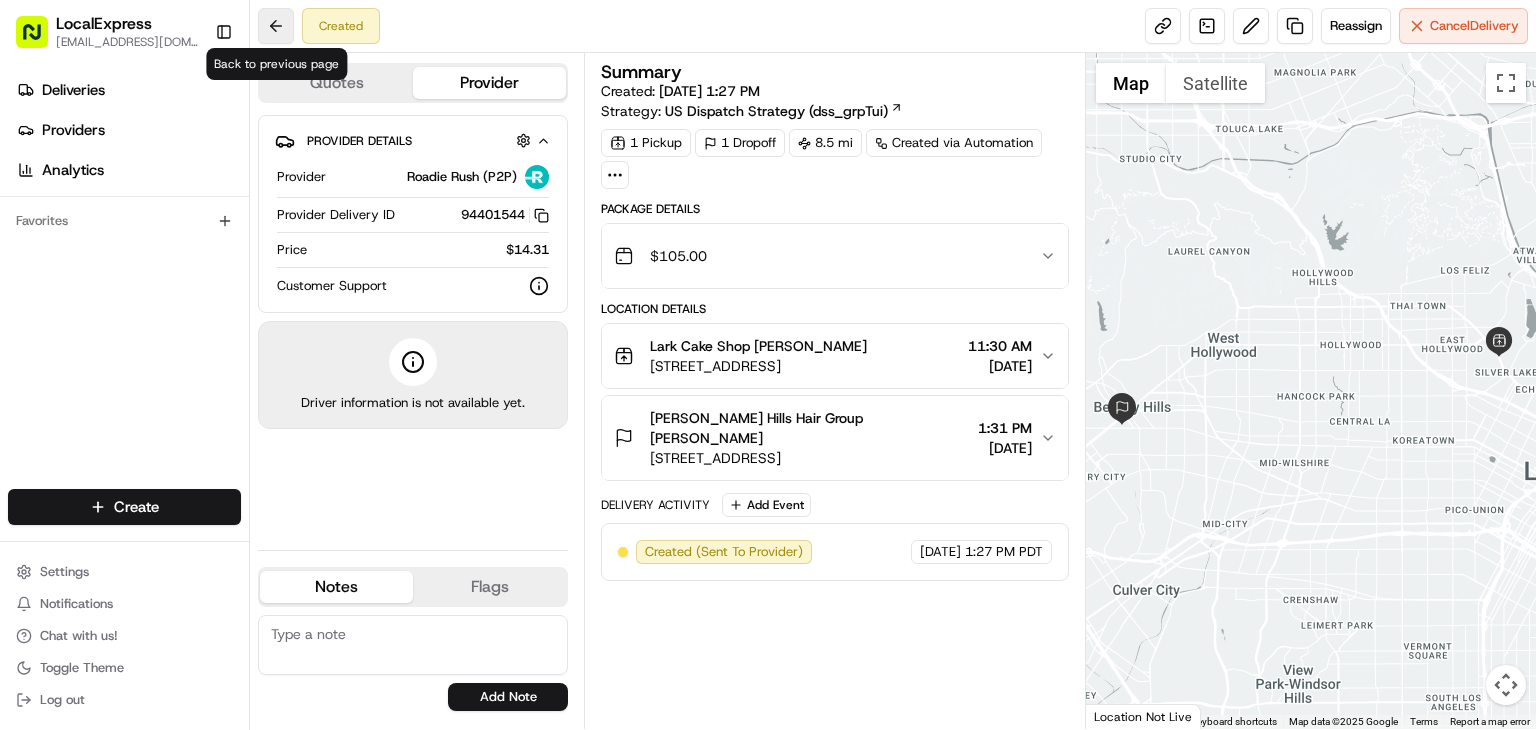 click at bounding box center (276, 26) 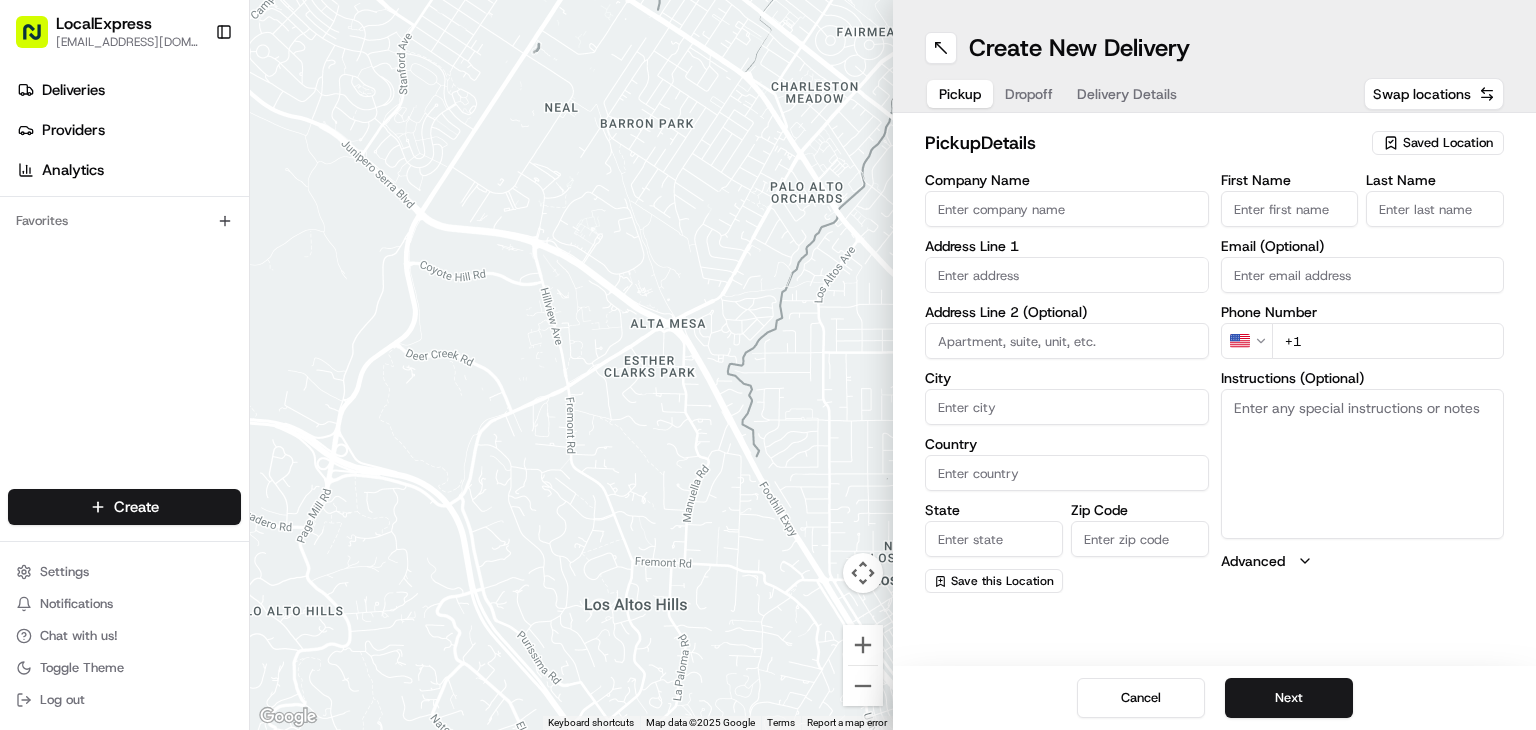 click on "Deliveries Providers Analytics Favorites" at bounding box center [124, 284] 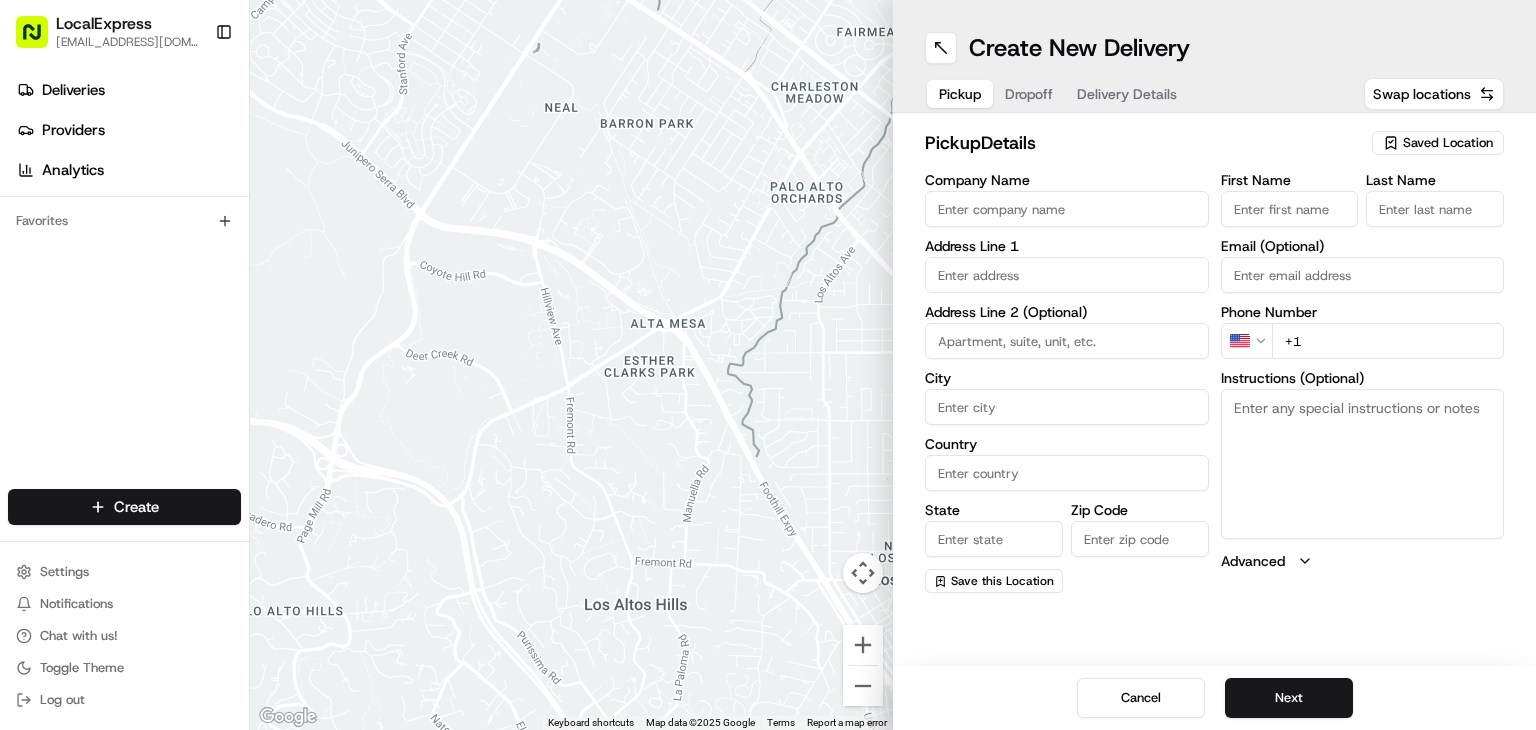 click 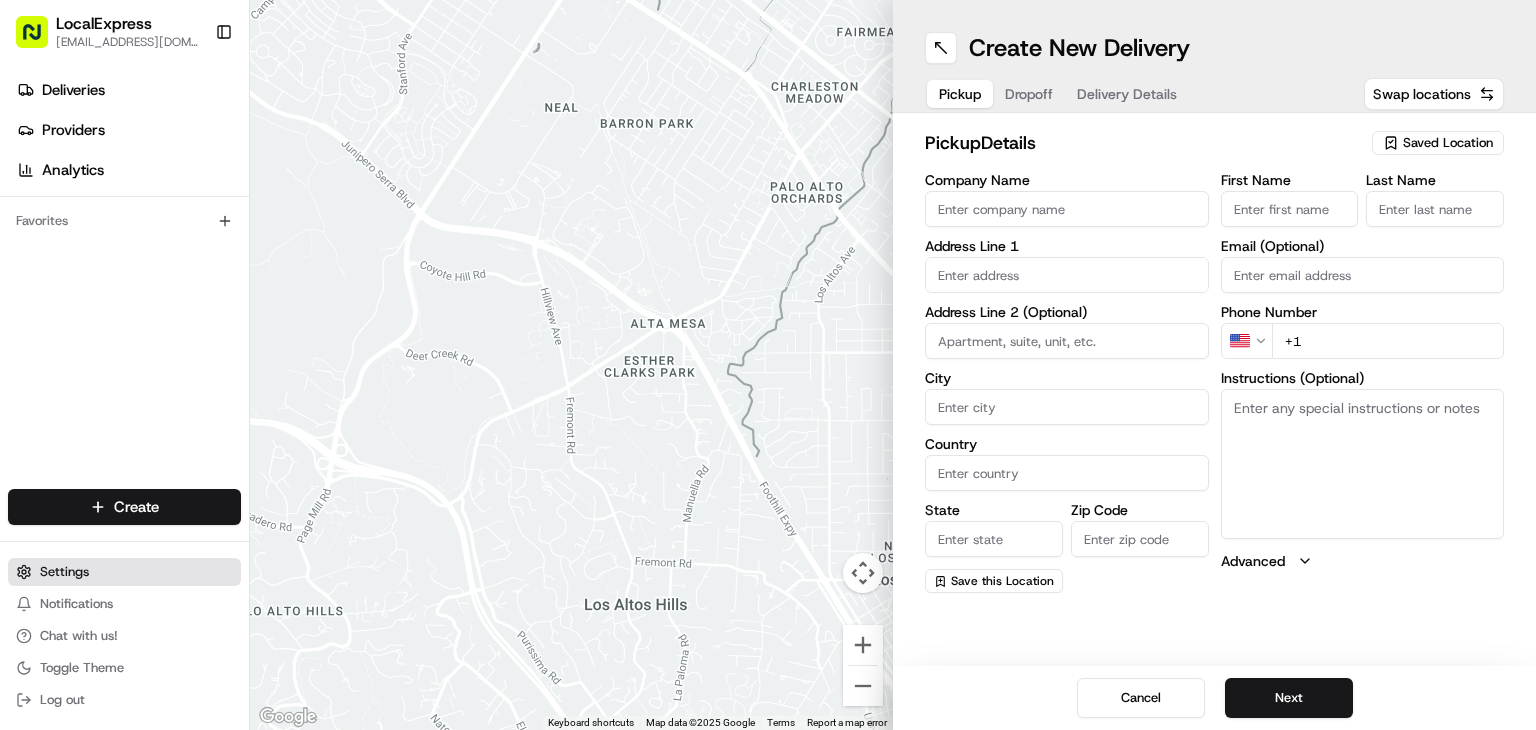click on "Settings" at bounding box center [124, 572] 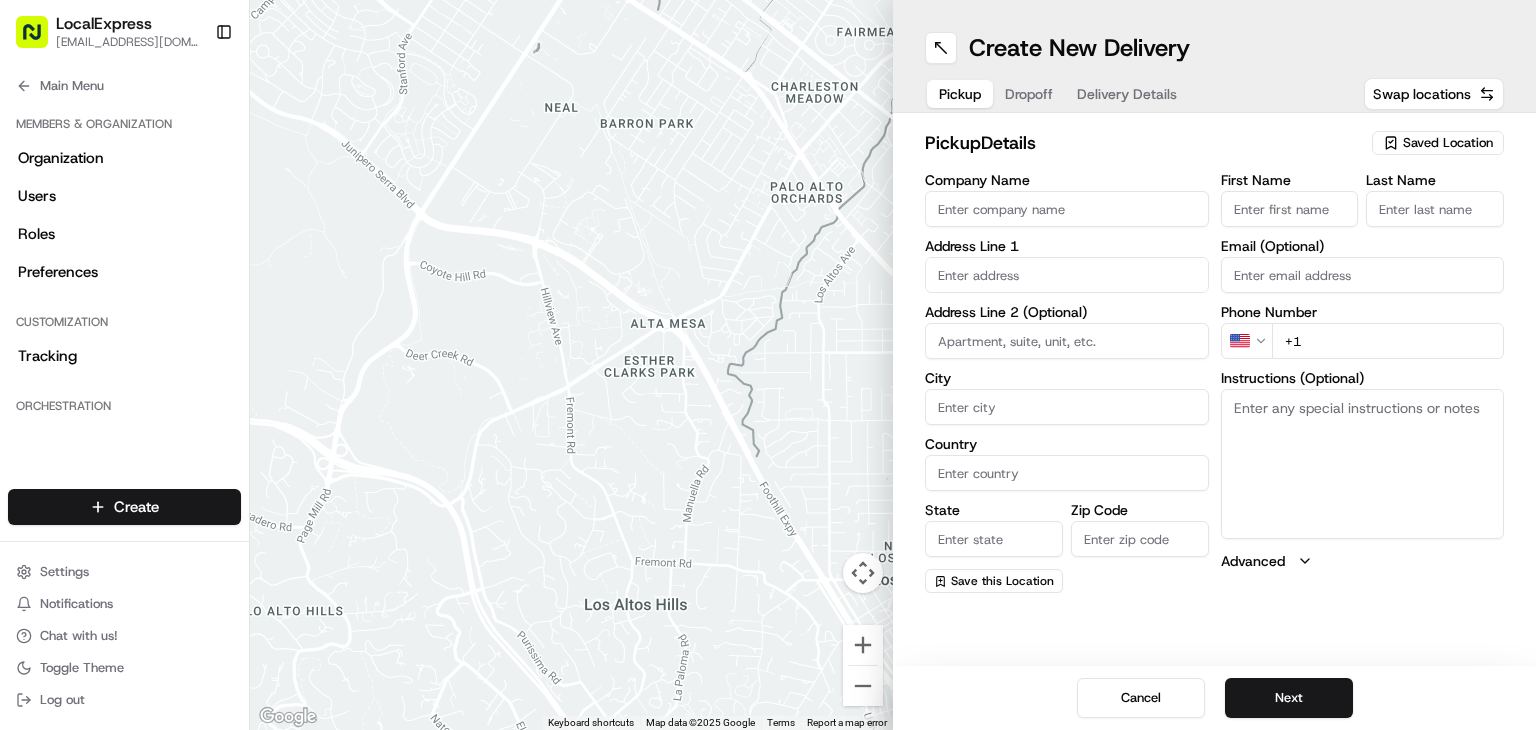 click 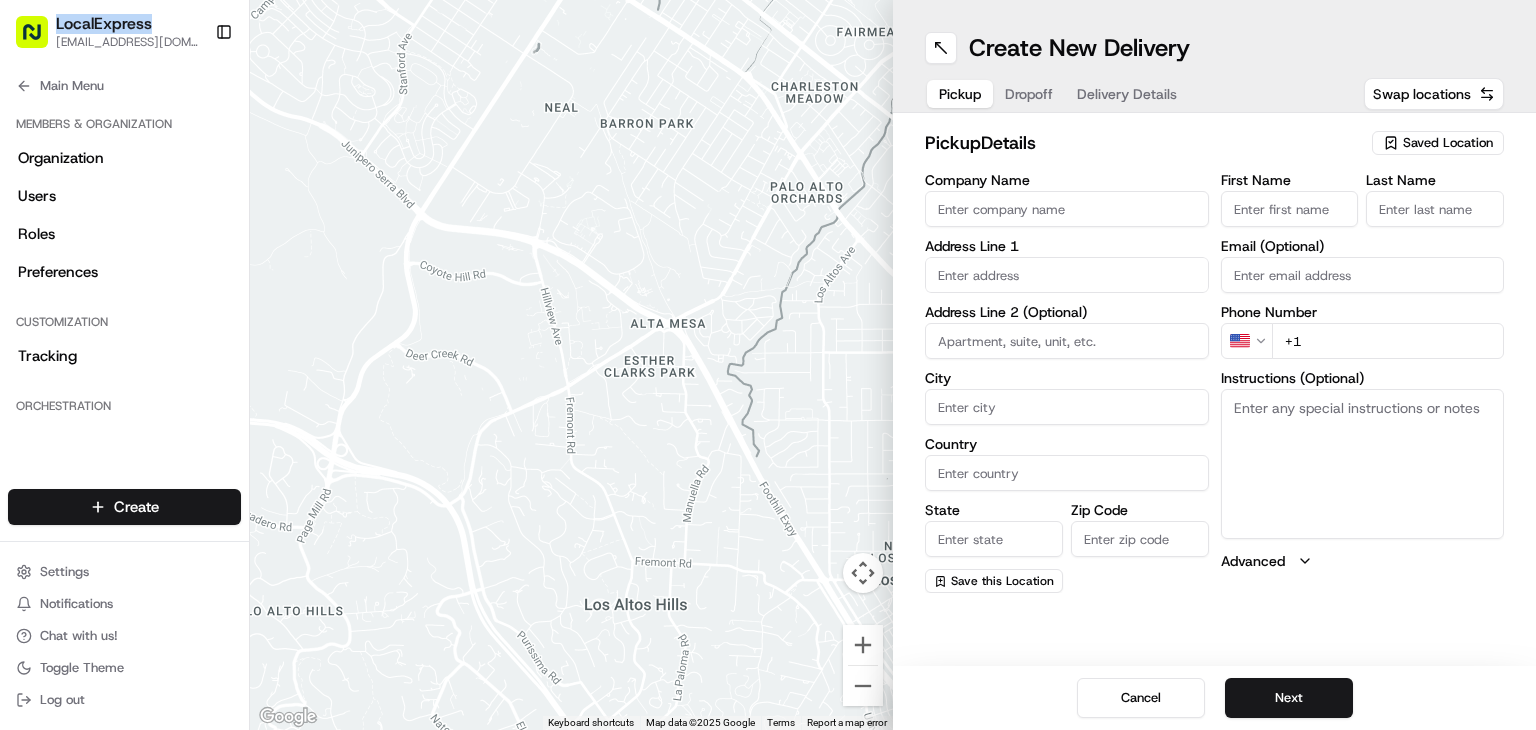 click 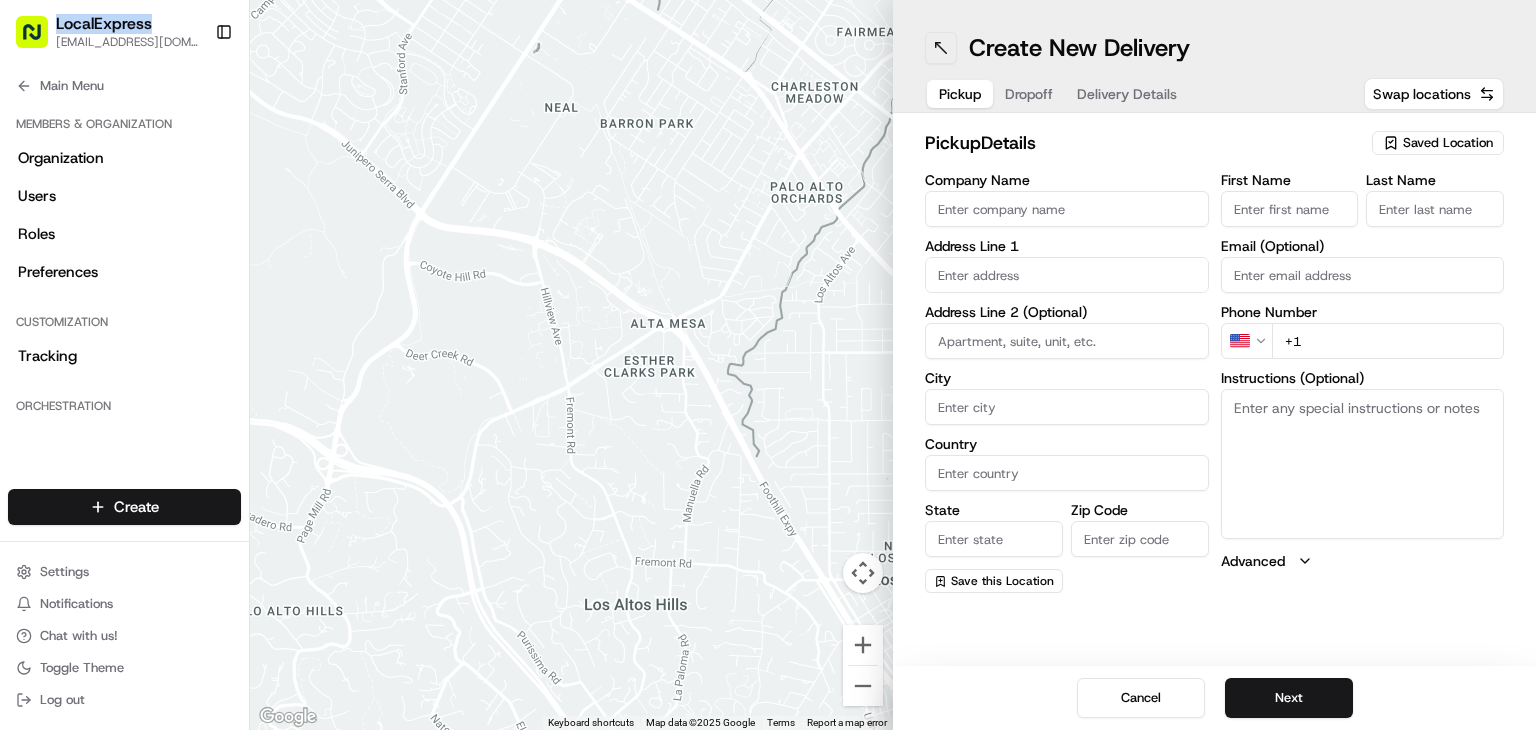 click at bounding box center [941, 48] 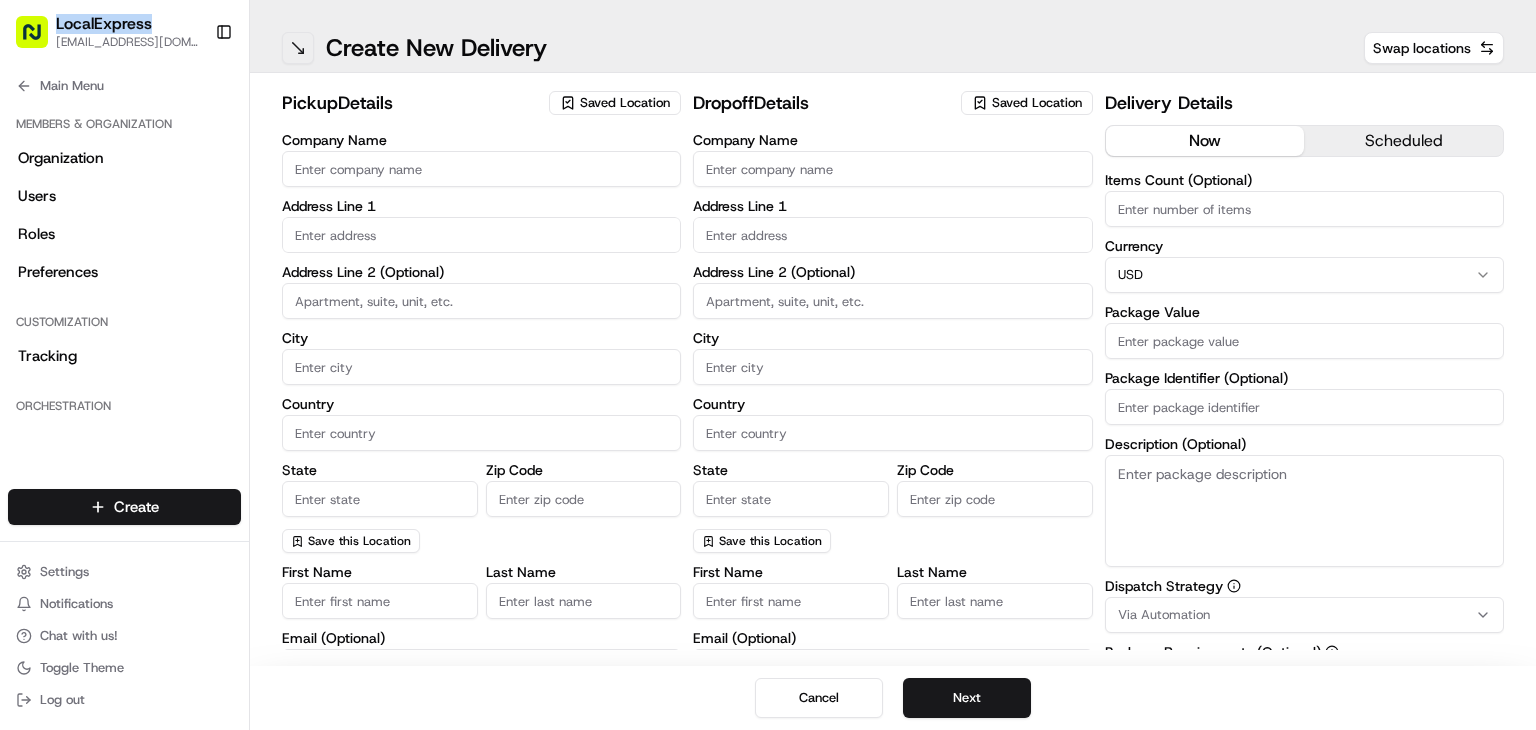 click at bounding box center [298, 48] 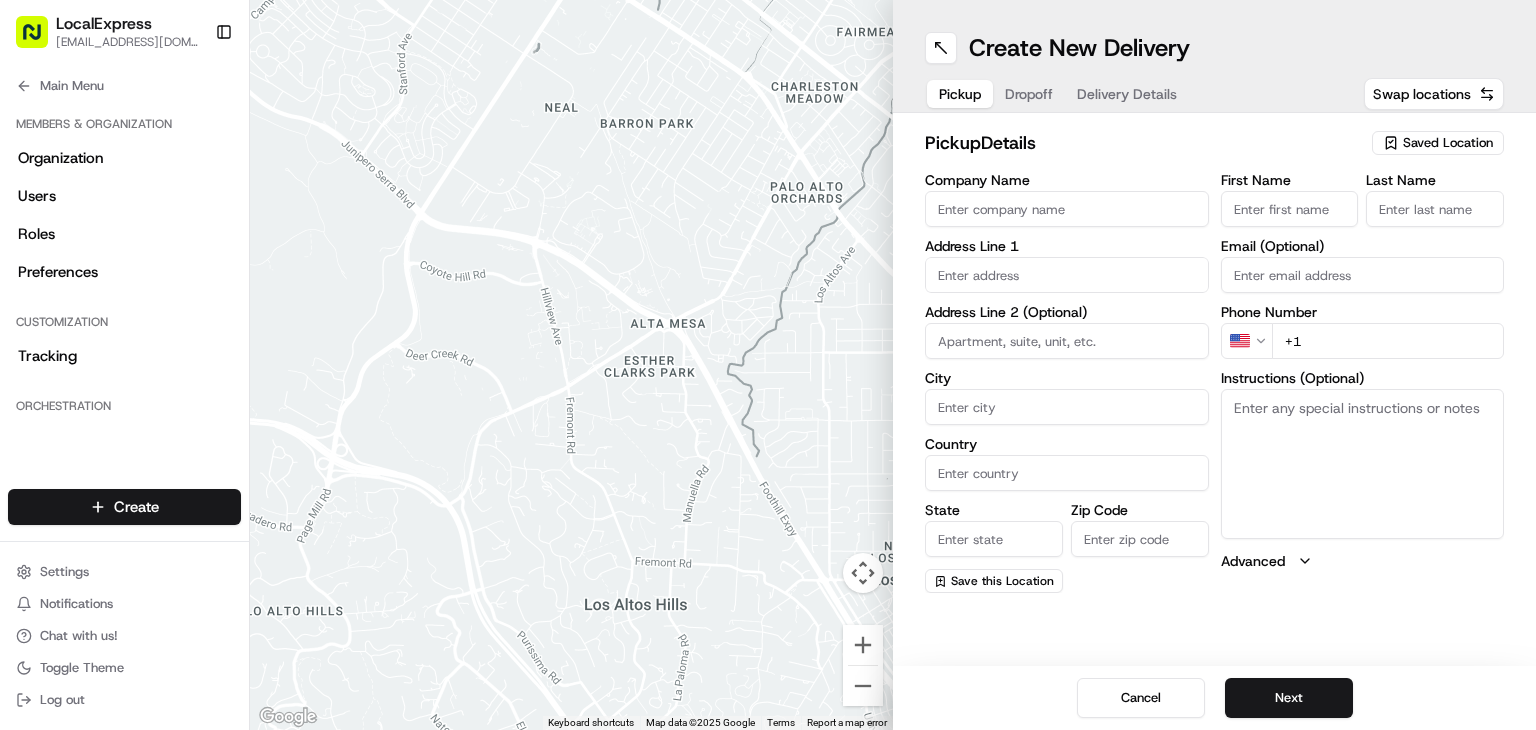 click 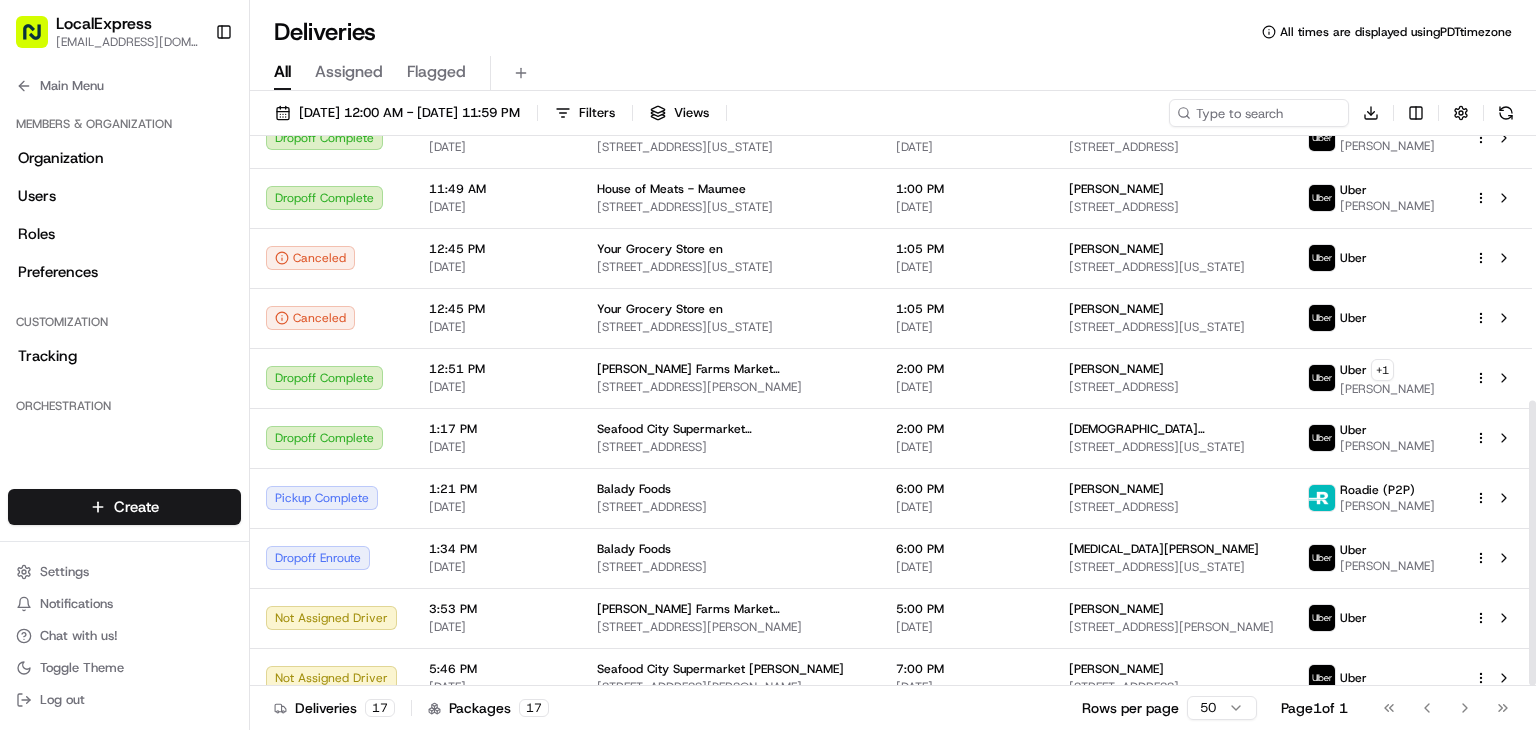 scroll, scrollTop: 510, scrollLeft: 0, axis: vertical 